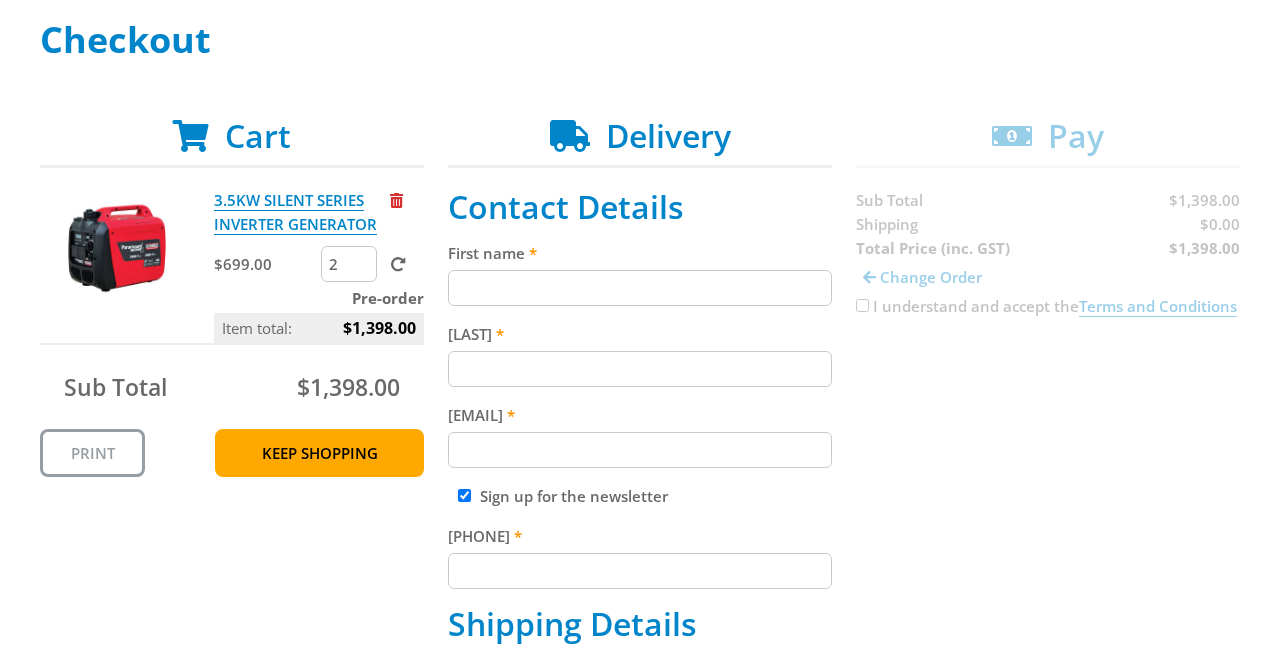 scroll, scrollTop: 301, scrollLeft: 0, axis: vertical 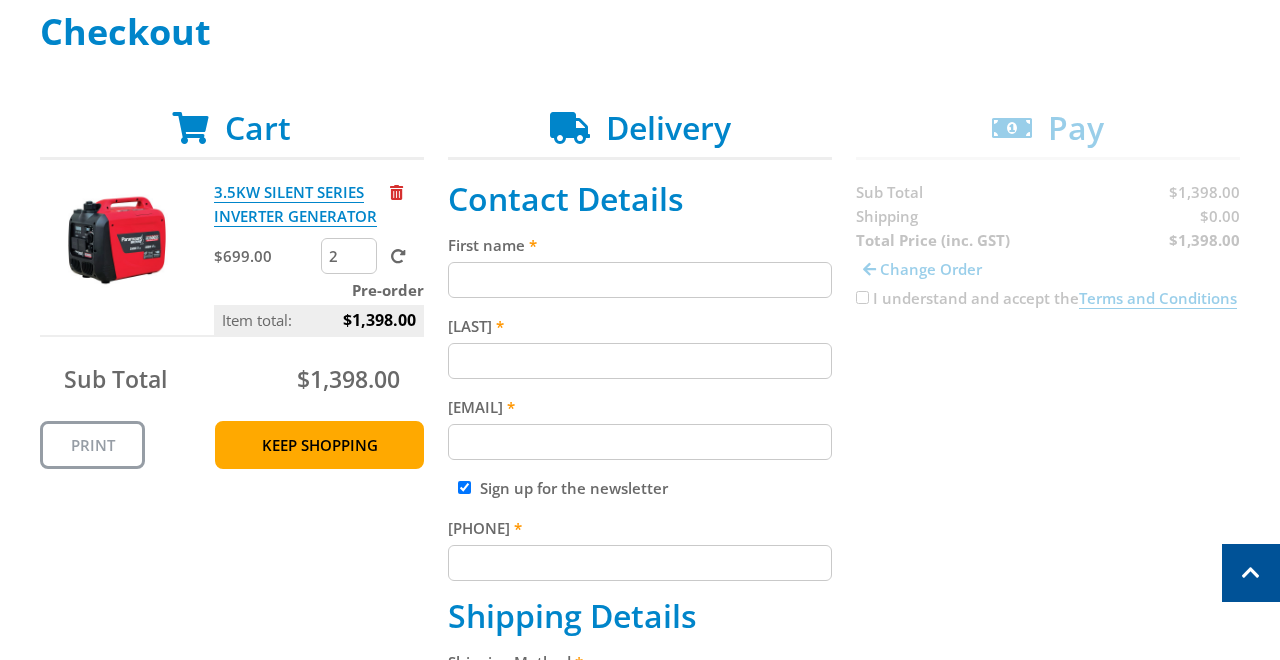 click on "First name" at bounding box center [640, 280] 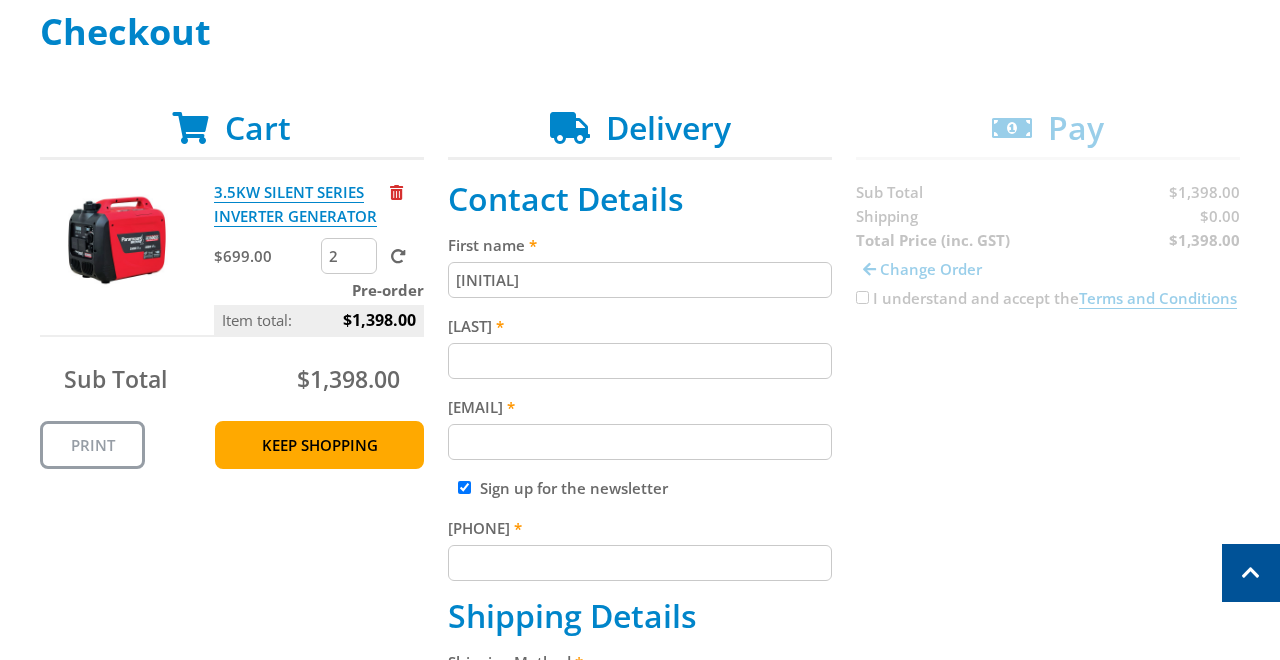 type on "k" 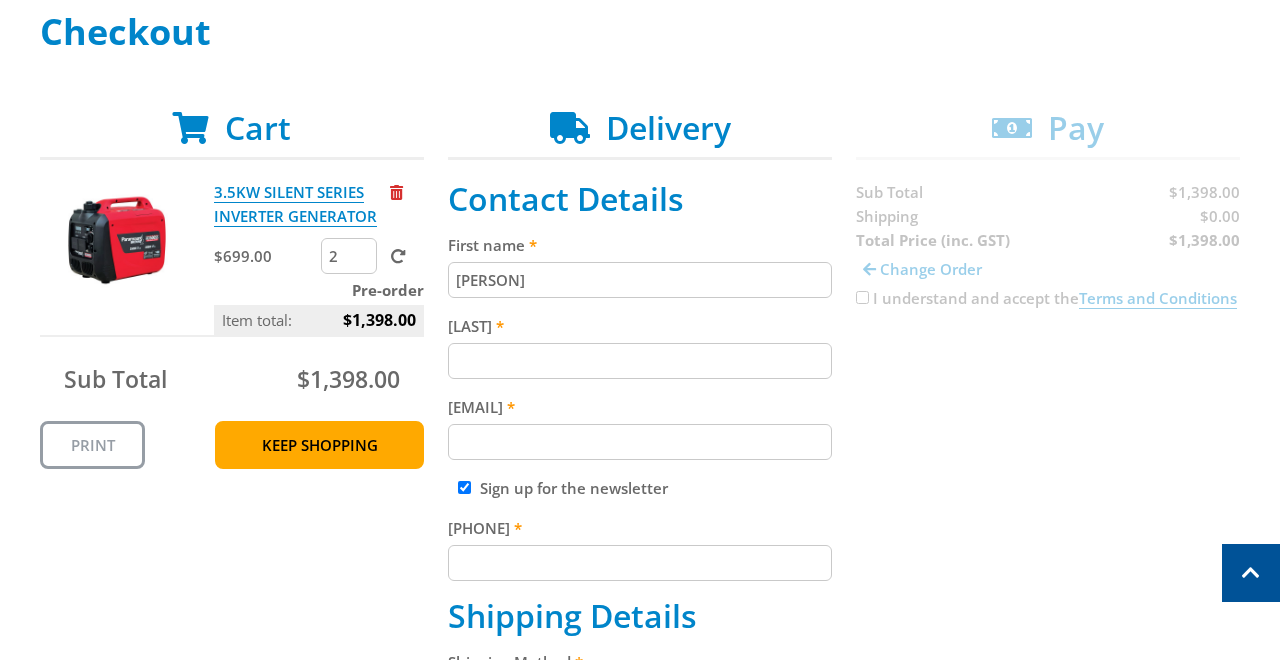 type on "[PERSON]" 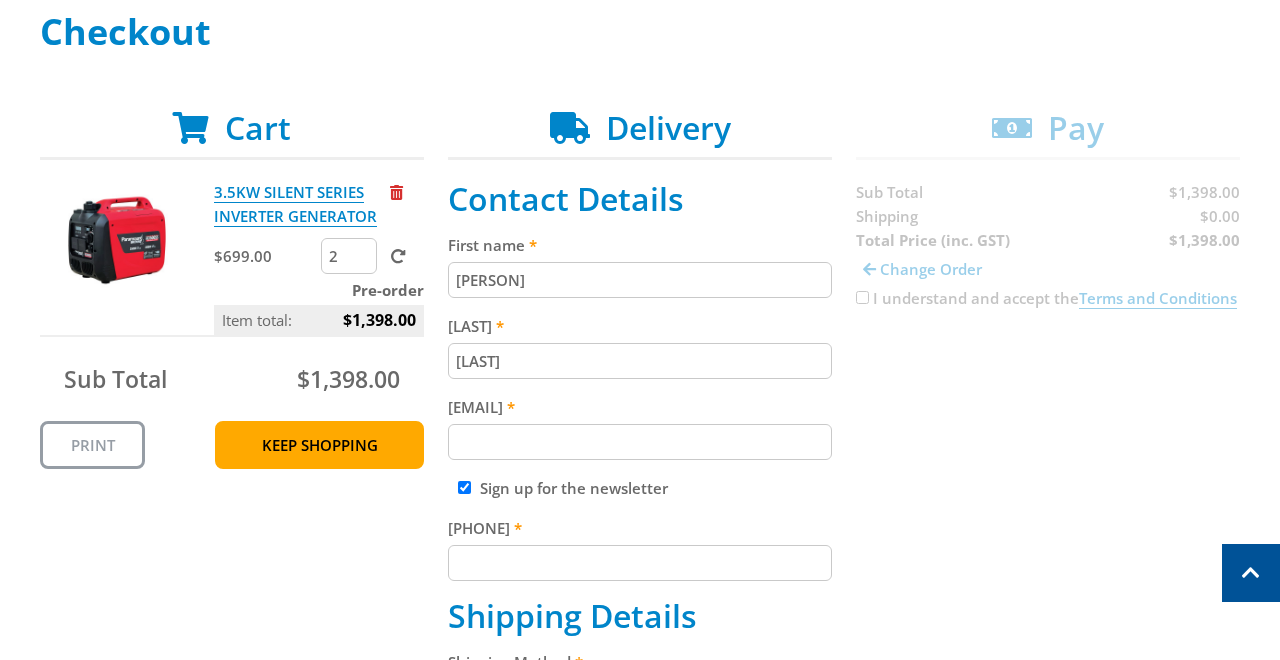 type on "[LAST]" 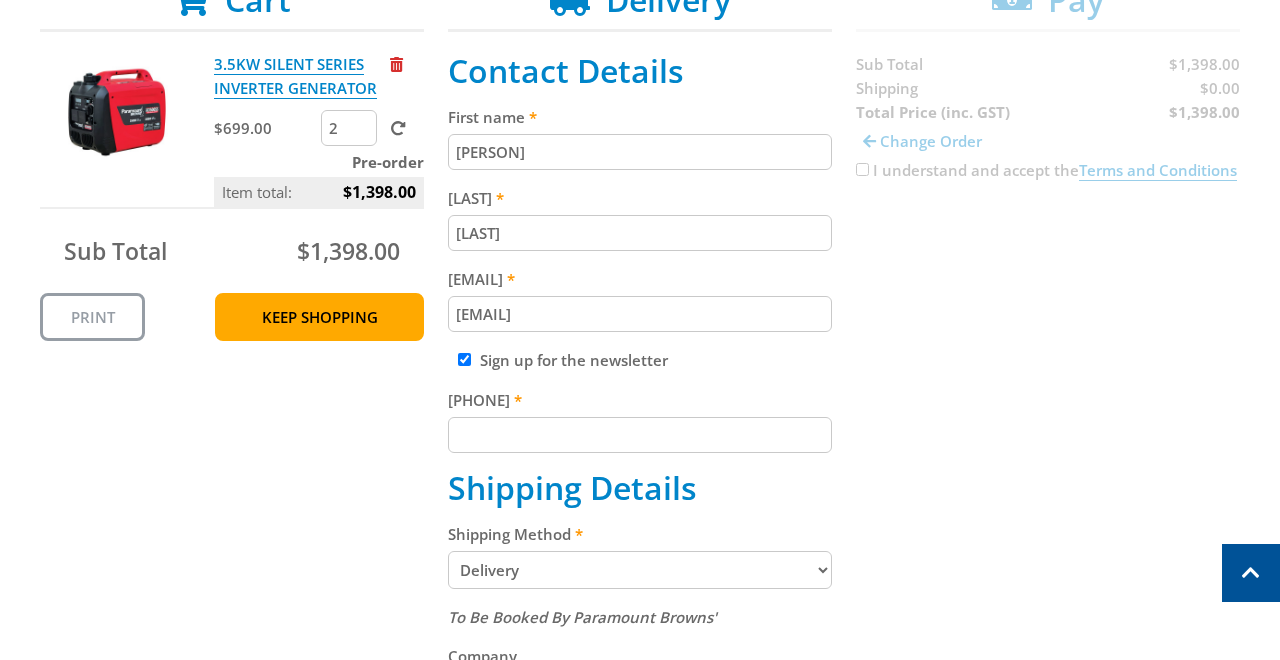 scroll, scrollTop: 430, scrollLeft: 0, axis: vertical 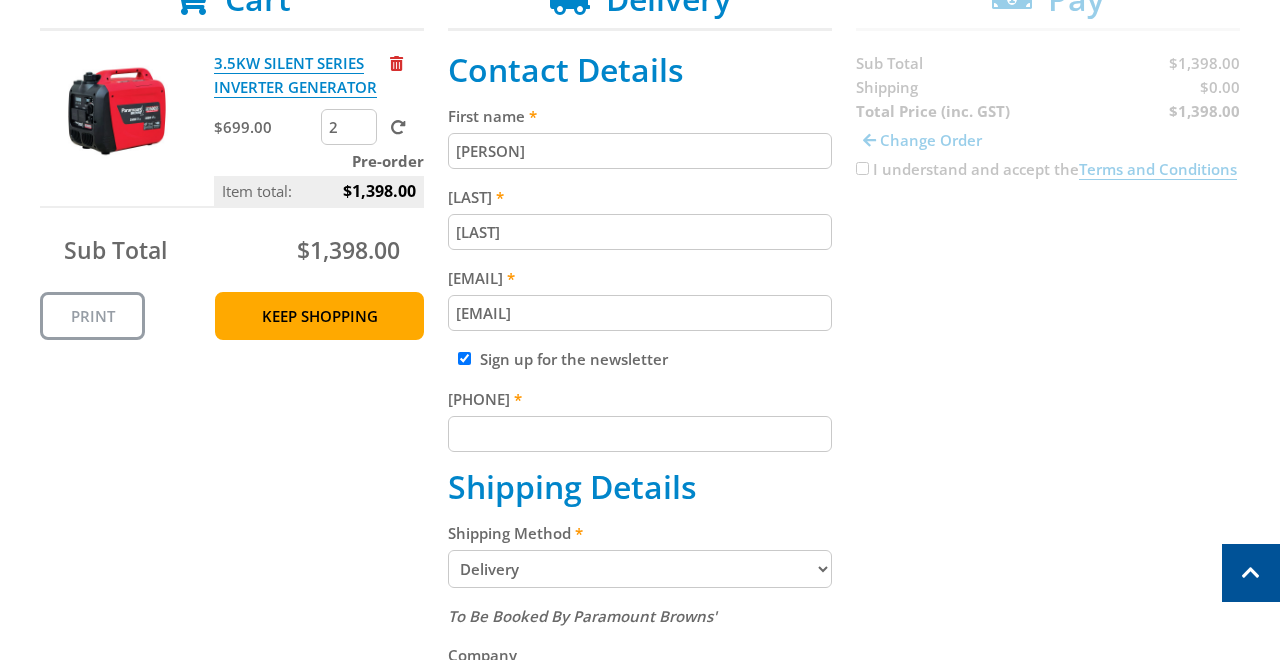 type on "[EMAIL]" 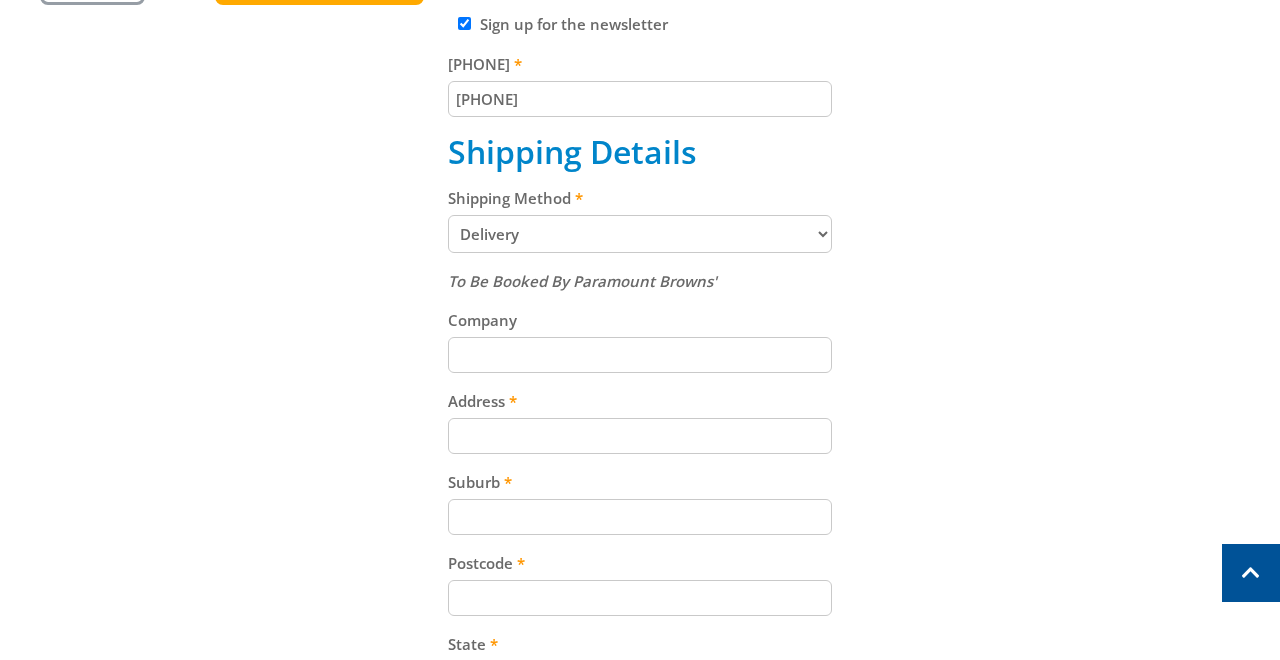 scroll, scrollTop: 776, scrollLeft: 0, axis: vertical 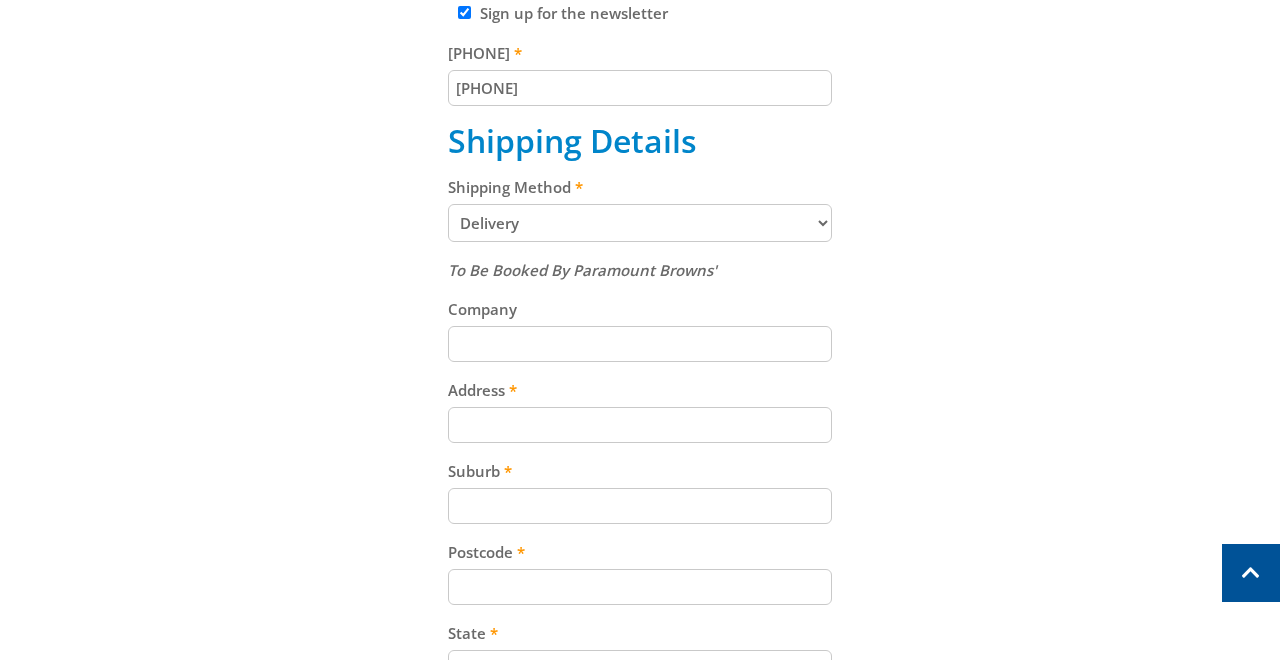 type on "[PHONE]" 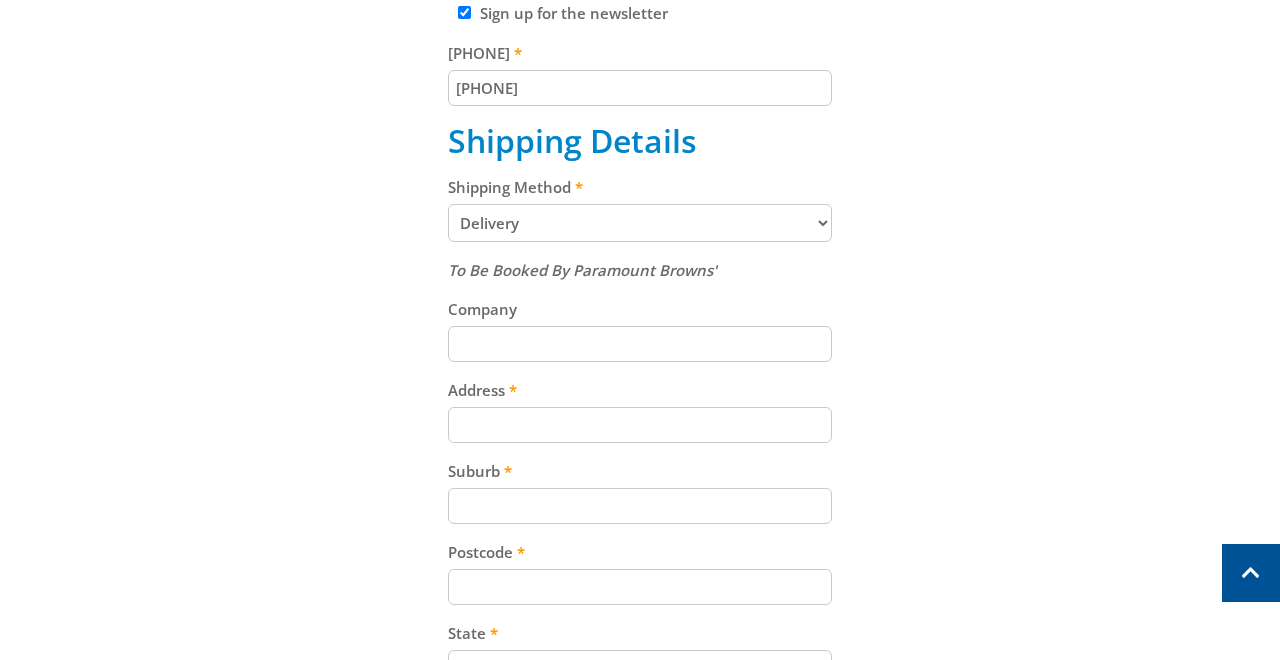 click on "Delivery" at bounding box center [0, 0] 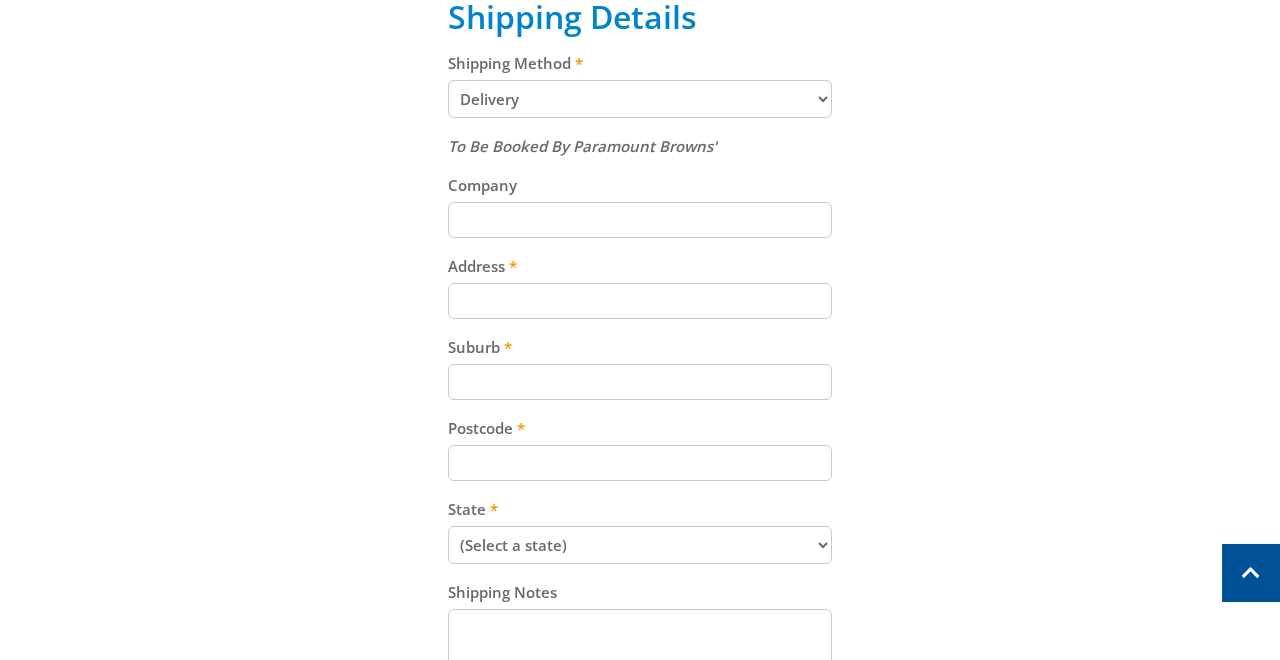 scroll, scrollTop: 902, scrollLeft: 0, axis: vertical 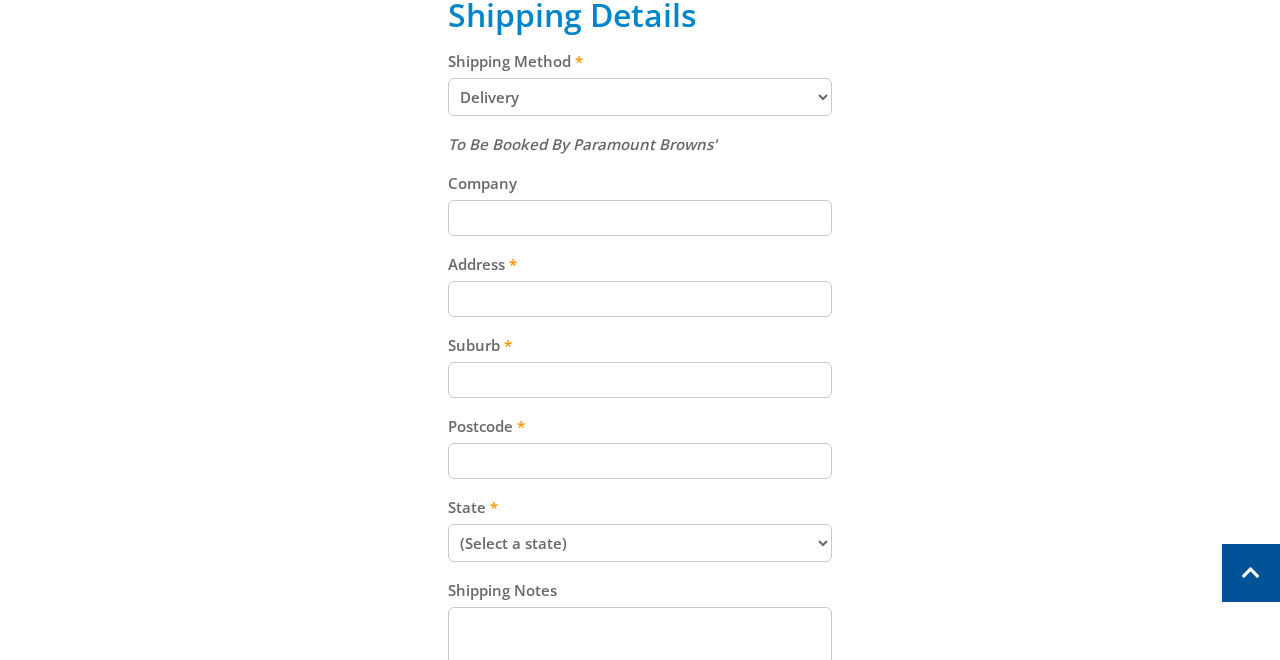 click on "Company" at bounding box center (640, 218) 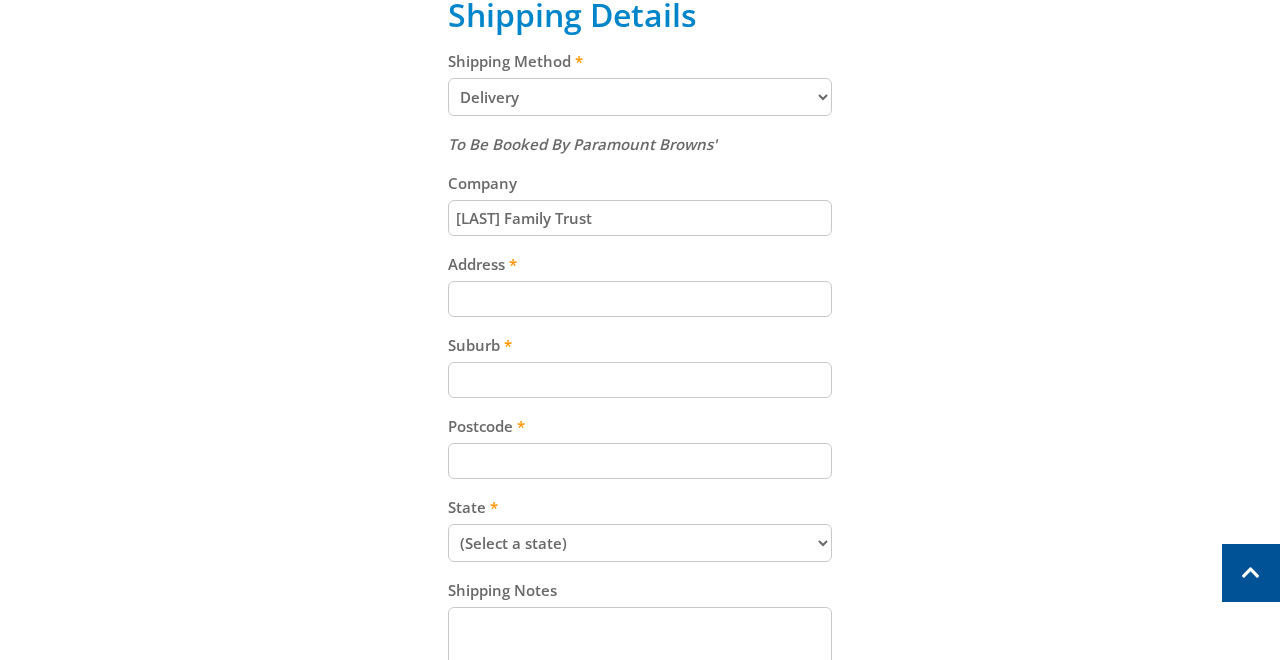type on "[LAST] Family Trust" 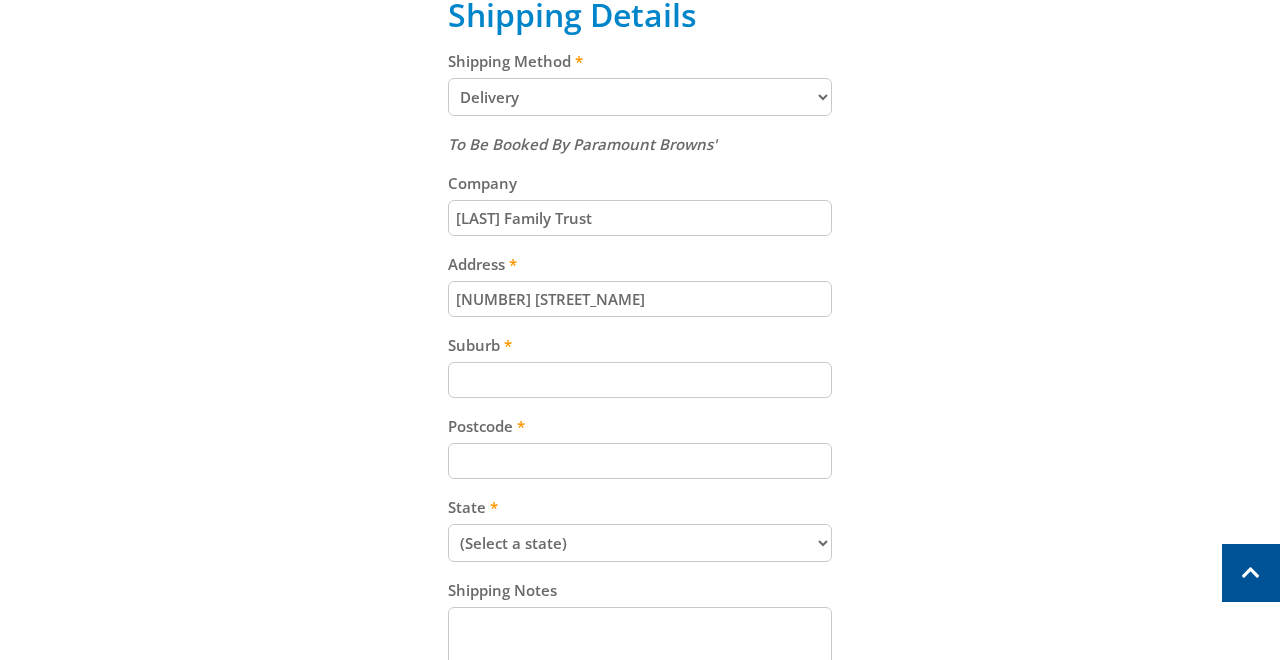 type on "[NUMBER] [STREET_NAME]" 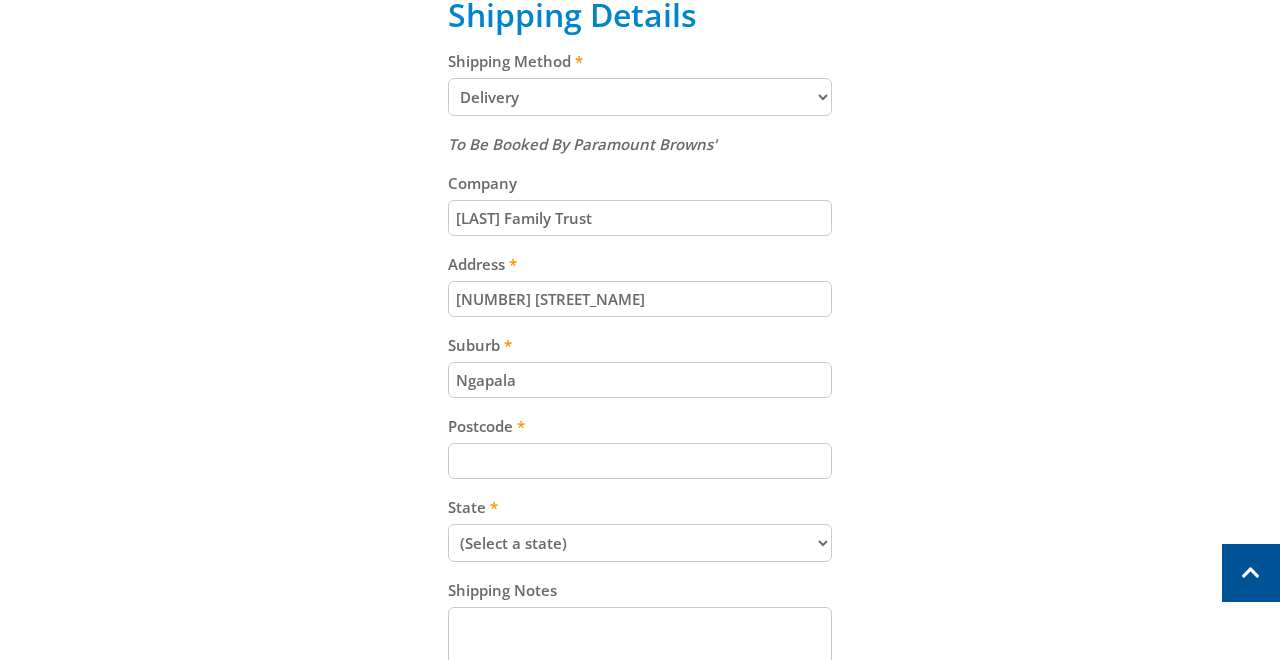 type on "Ngapala" 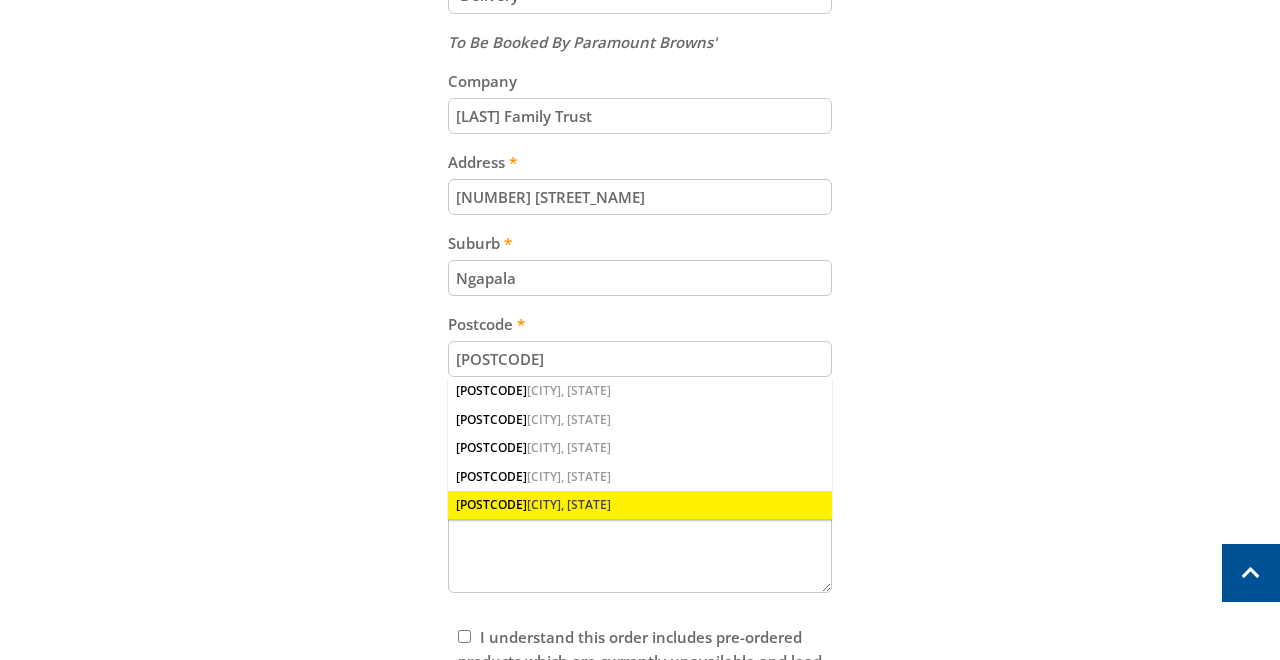 scroll, scrollTop: 1011, scrollLeft: 0, axis: vertical 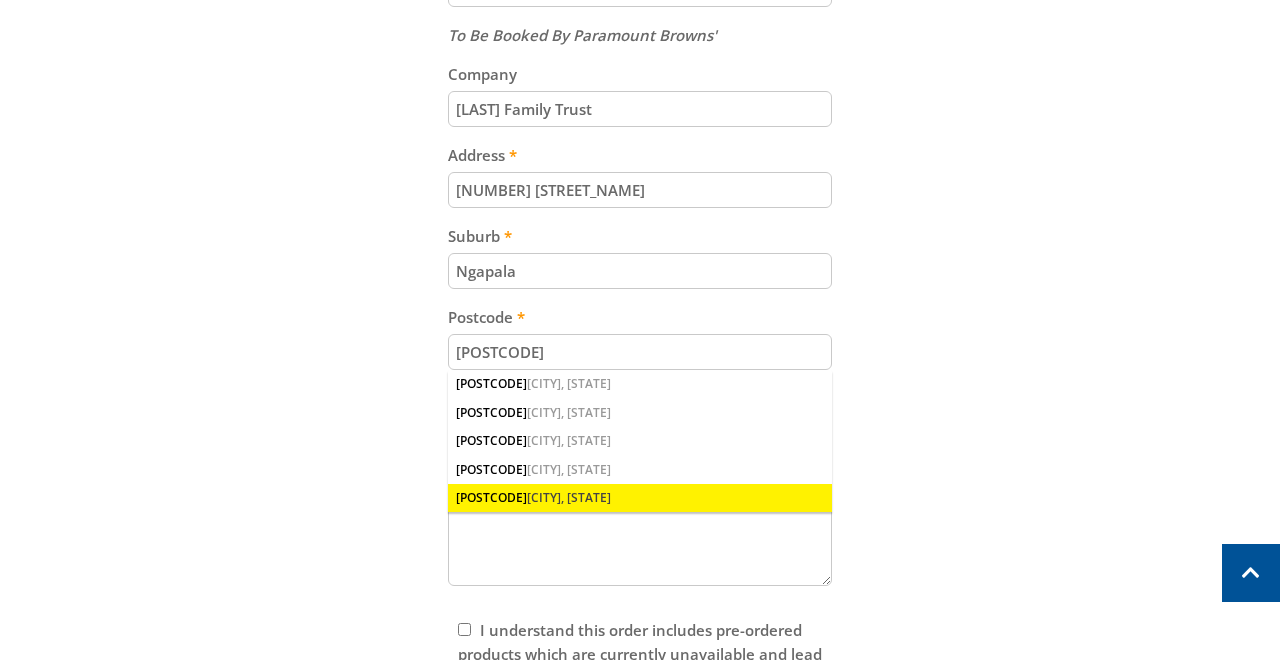 type on "[POSTCODE]" 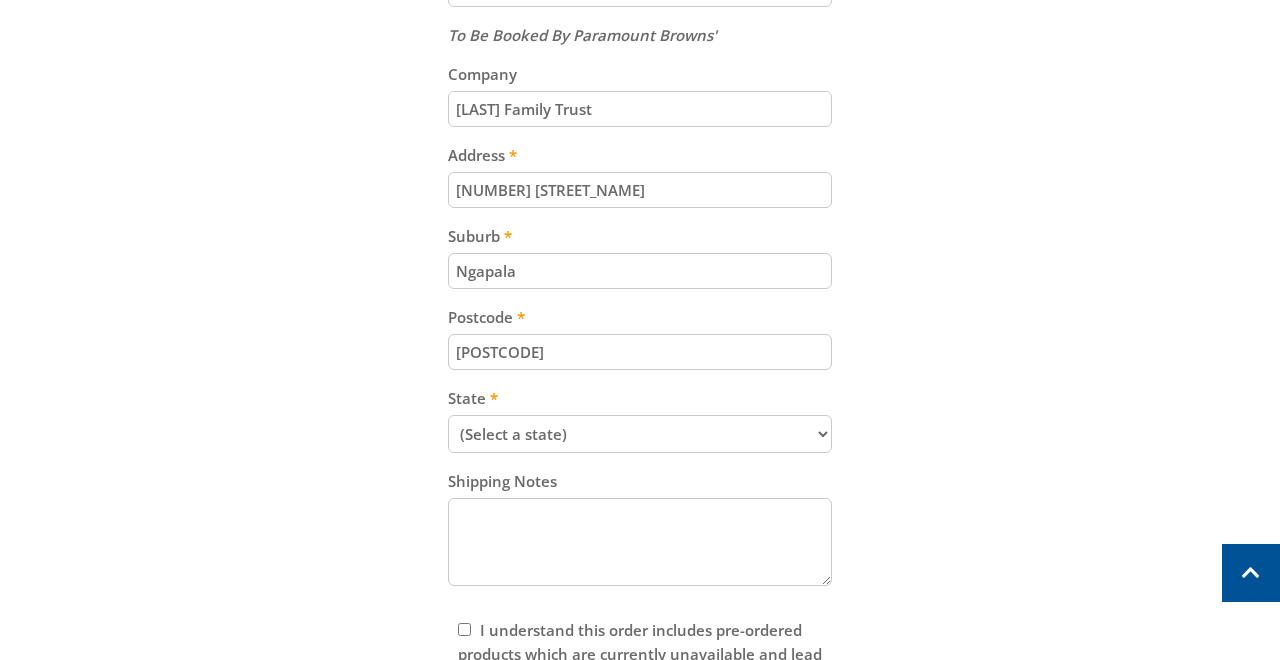 click on "(Select a state)
[STATE]
[STATE]
[STATE]
[STATE]
[STATE]
[STATE]
[STATE]
[STATE]
Other" at bounding box center [640, 434] 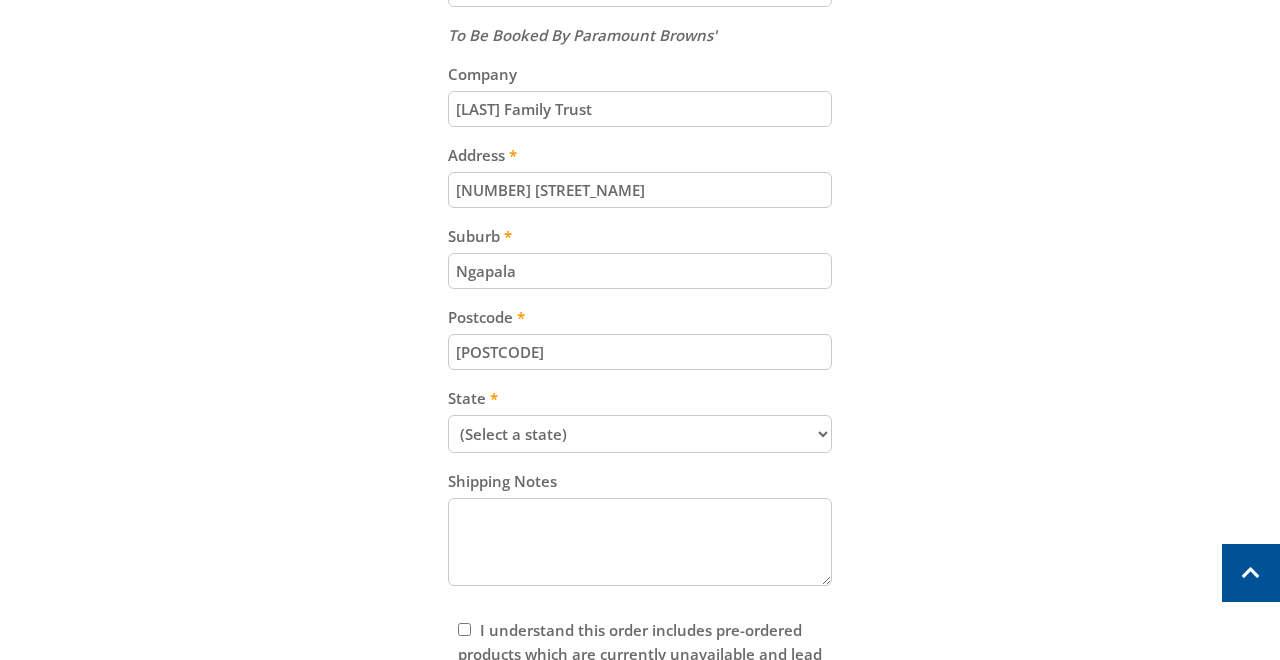 select on "SA" 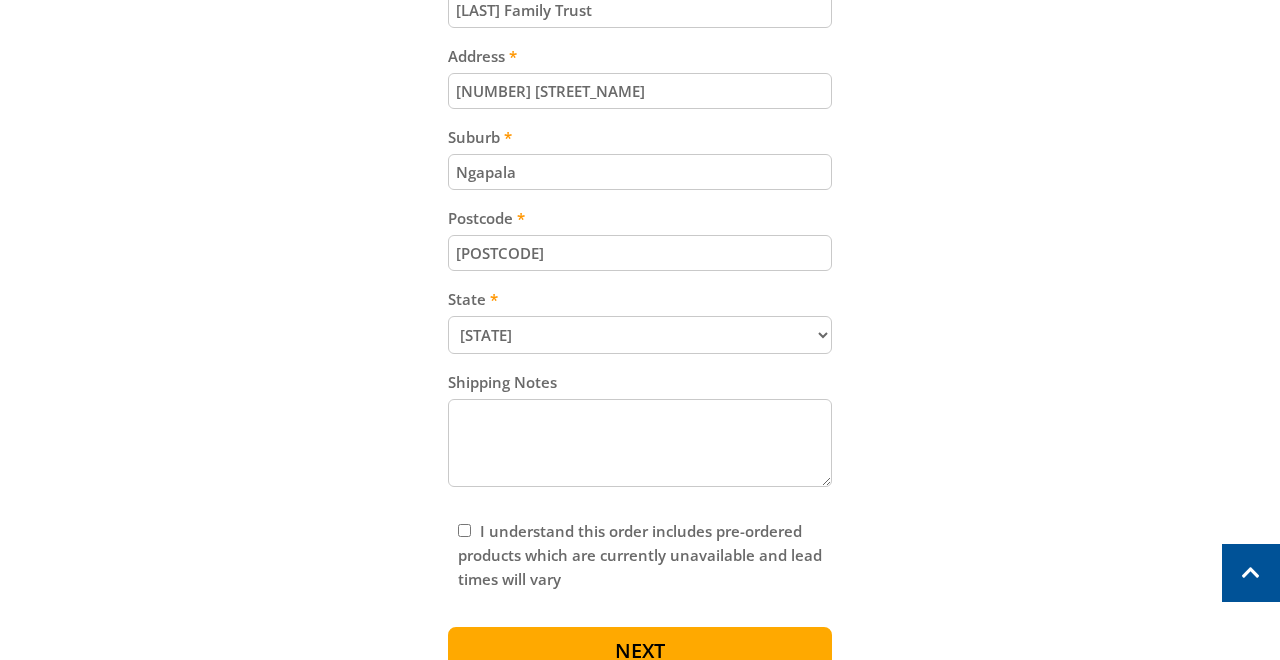 scroll, scrollTop: 1104, scrollLeft: 0, axis: vertical 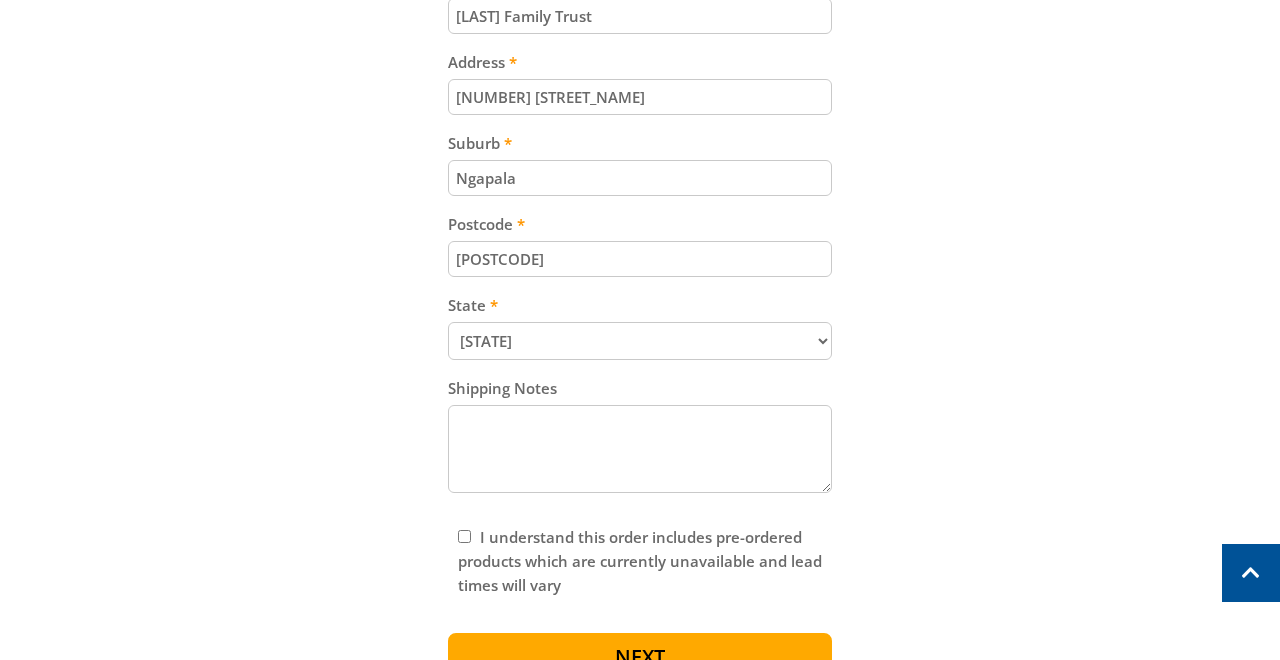 click on "Shipping Notes" at bounding box center [640, 449] 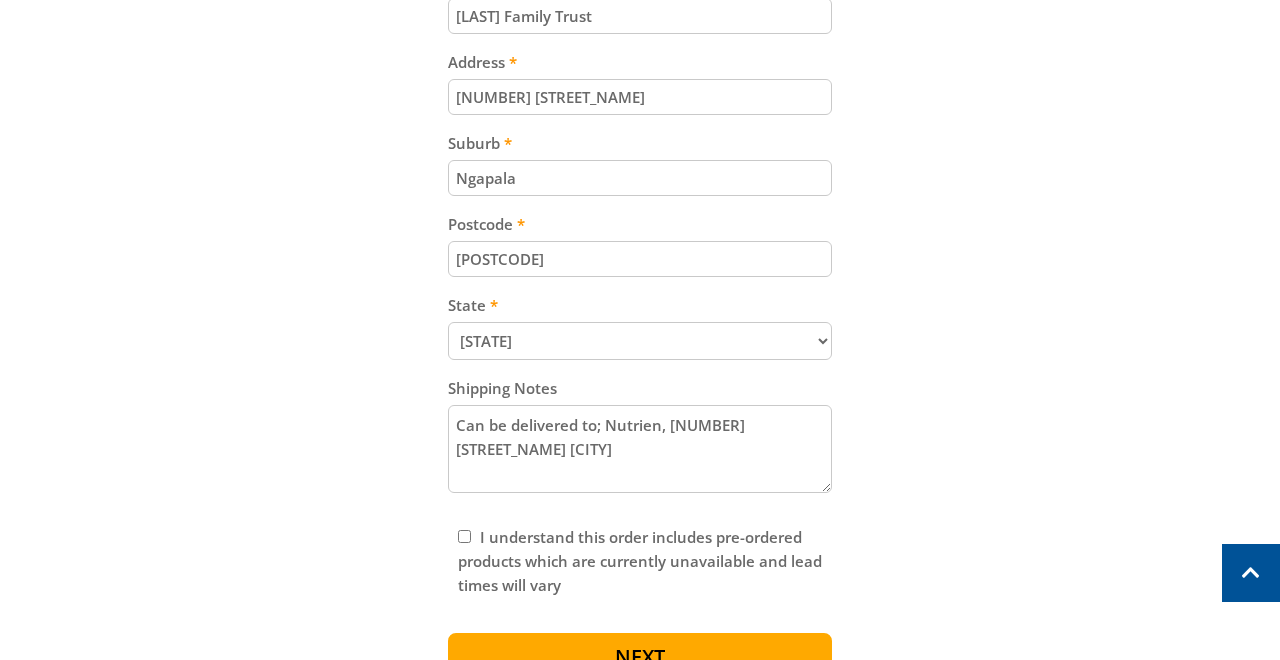 click on "Can be delivered to; Nutrien, [NUMBER] [STREET_NAME] [CITY]" at bounding box center [640, 449] 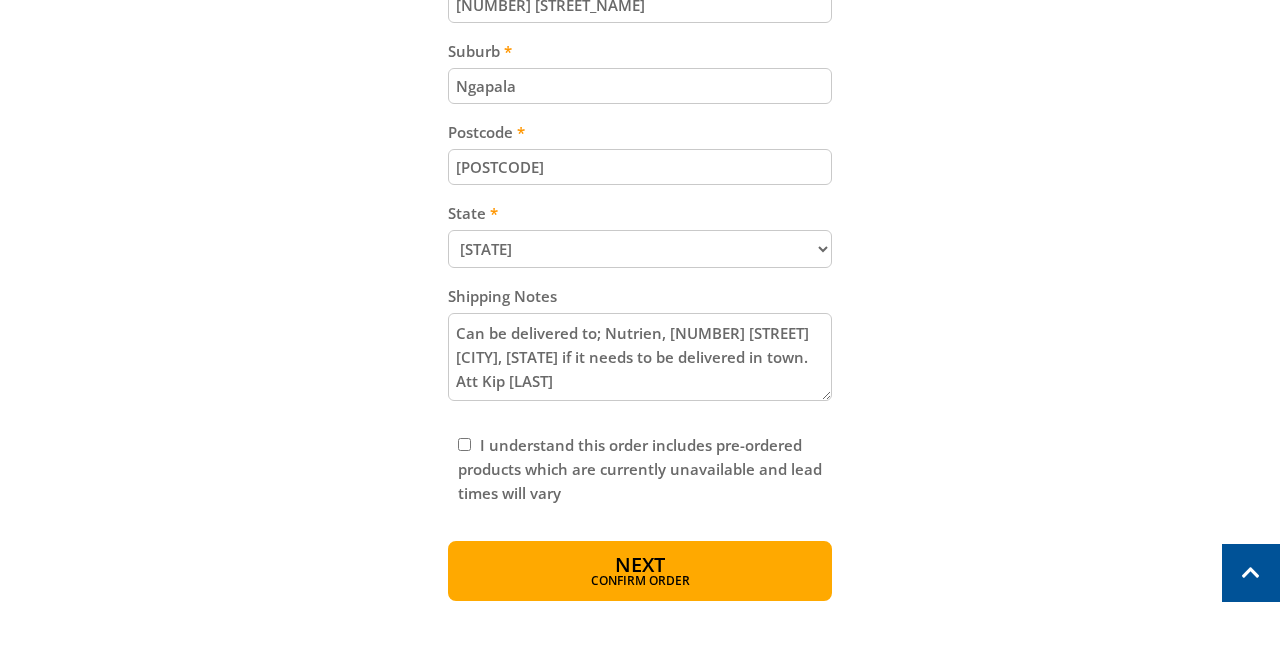 scroll, scrollTop: 1222, scrollLeft: 0, axis: vertical 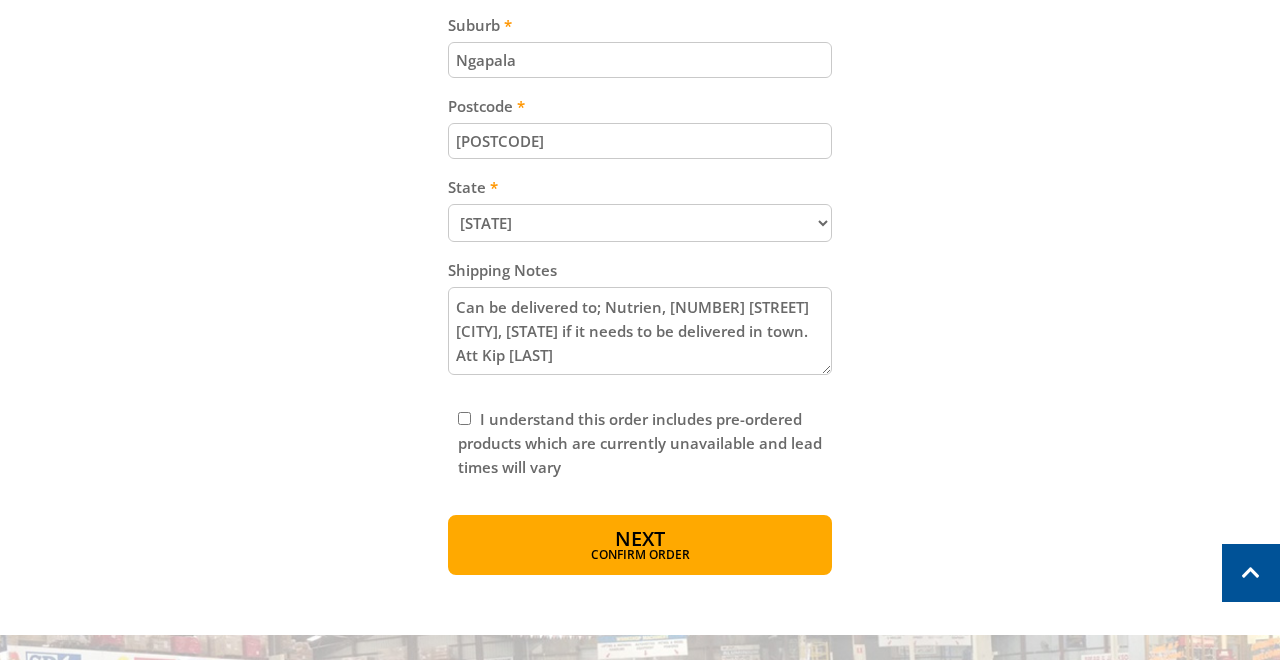 type on "Can be delivered to; Nutrien, 3 Gunn St Eudunda if it needs to be delivered in town. Att Kip Dunstan" 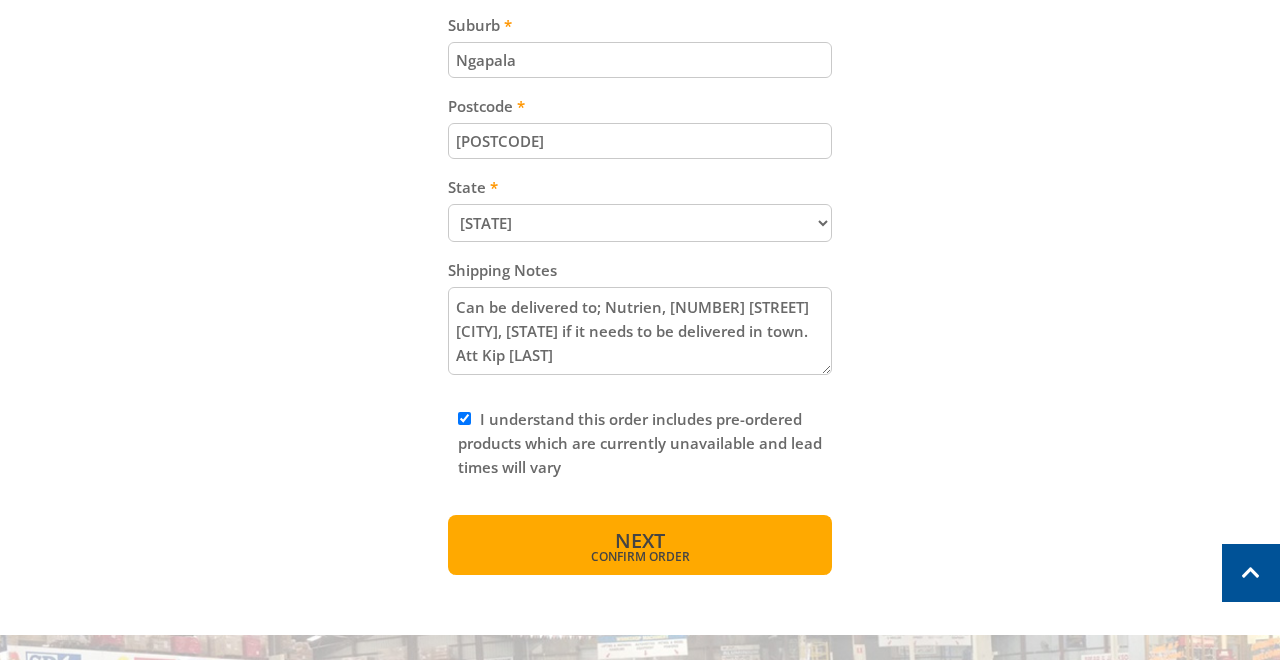 click on "Confirm order" at bounding box center (640, 557) 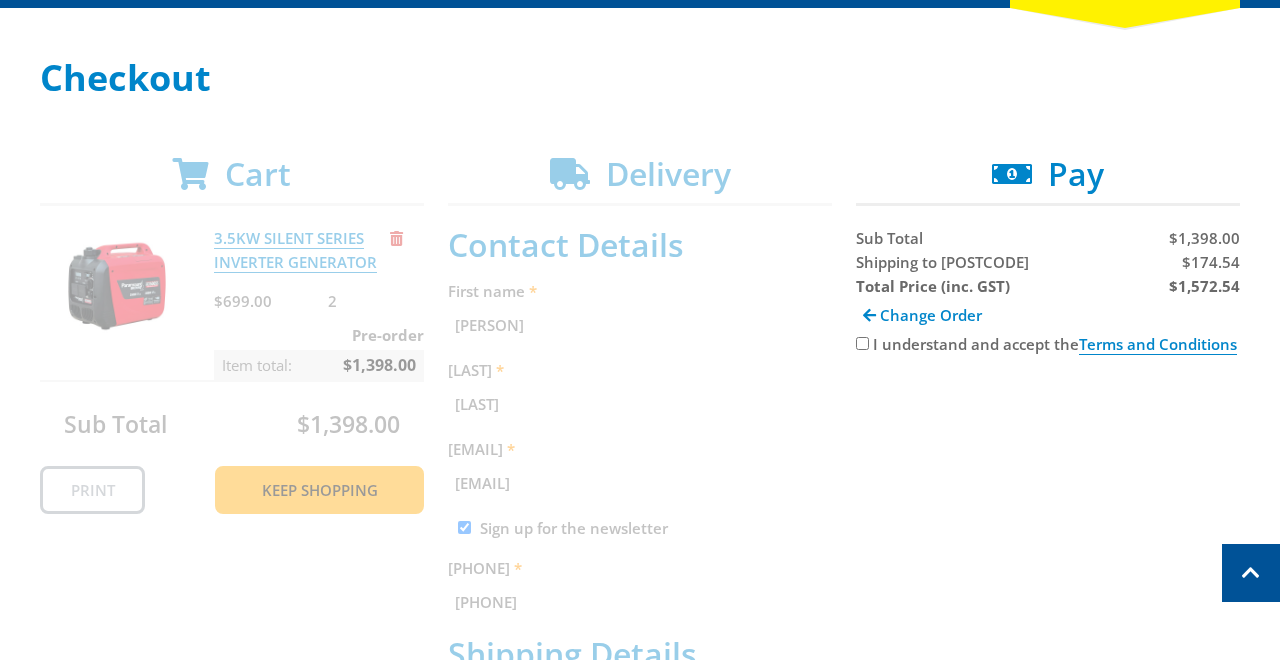 scroll, scrollTop: 0, scrollLeft: 0, axis: both 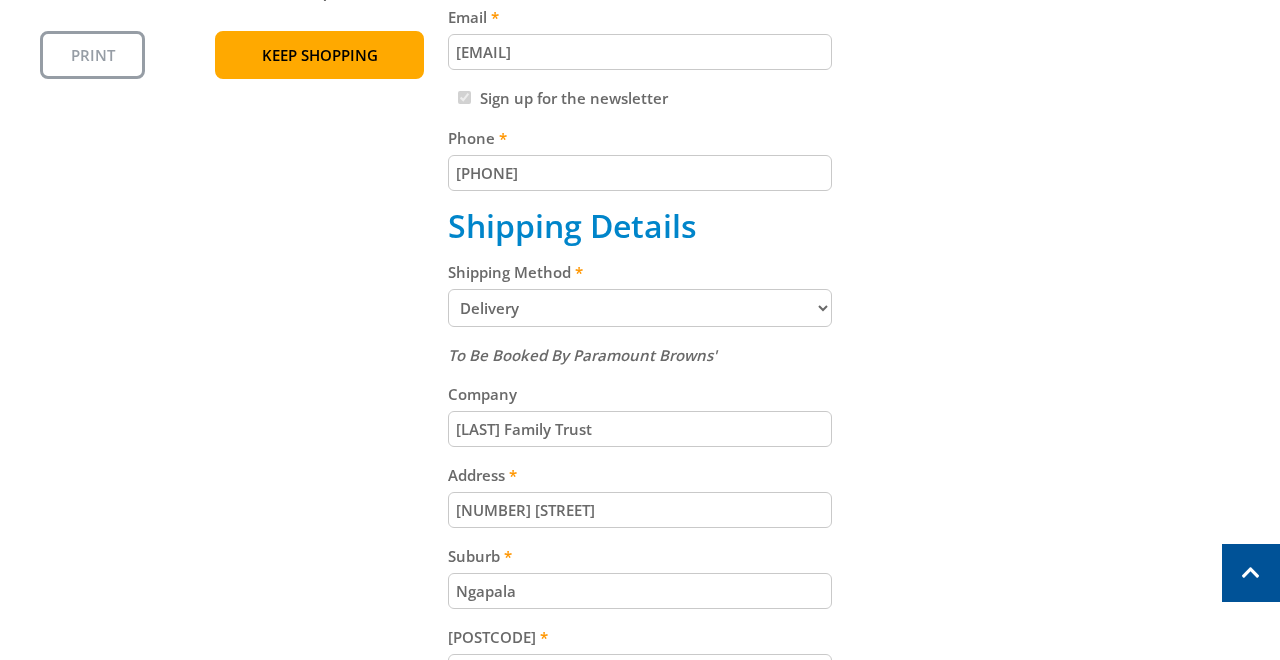select on "Pickup" 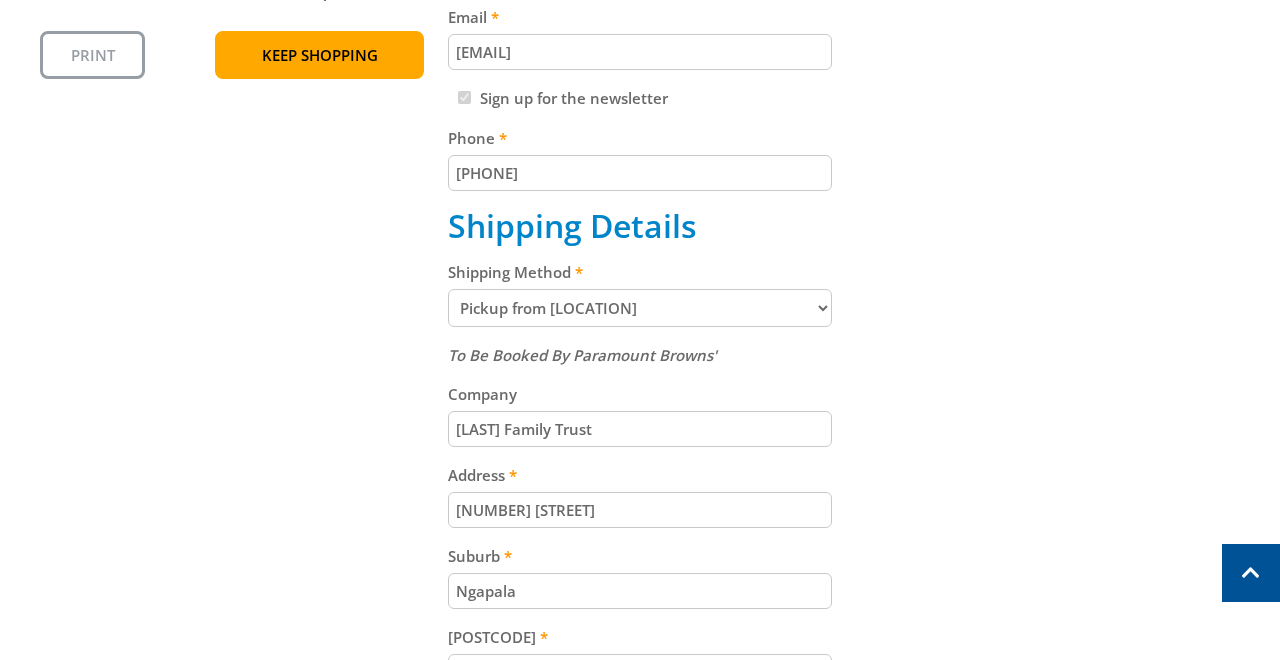 click on "Pickup from [LOCATION]" at bounding box center (0, 0) 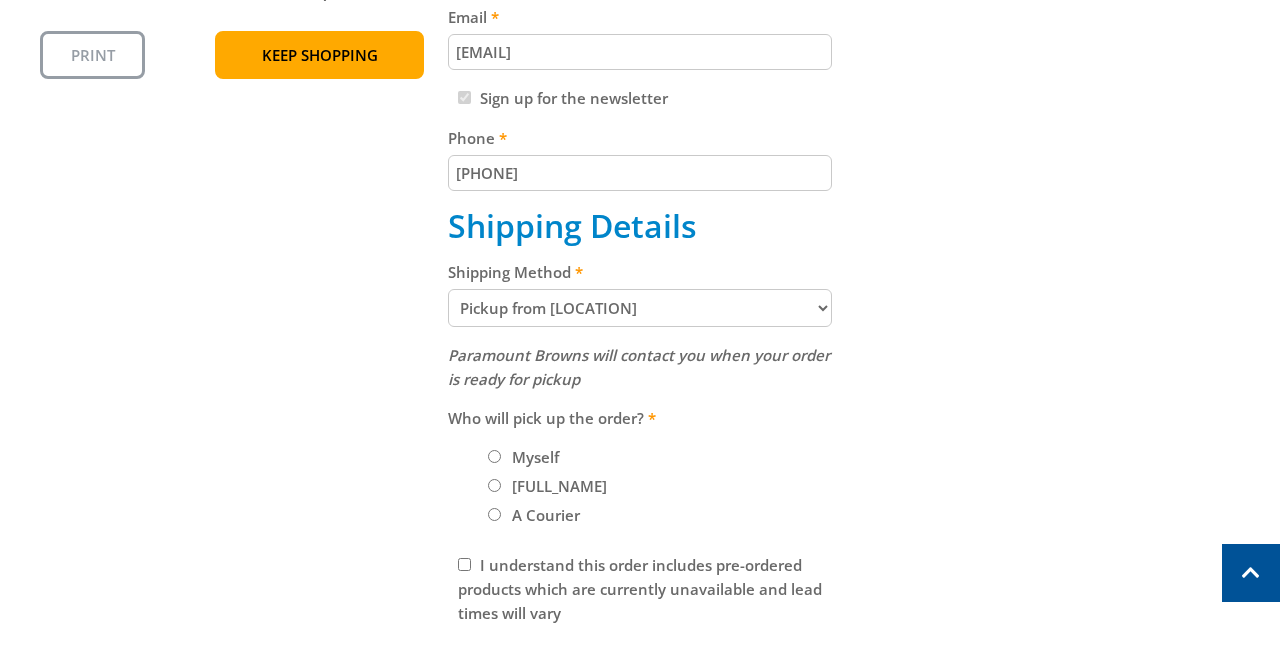 click on "Myself" at bounding box center (494, 456) 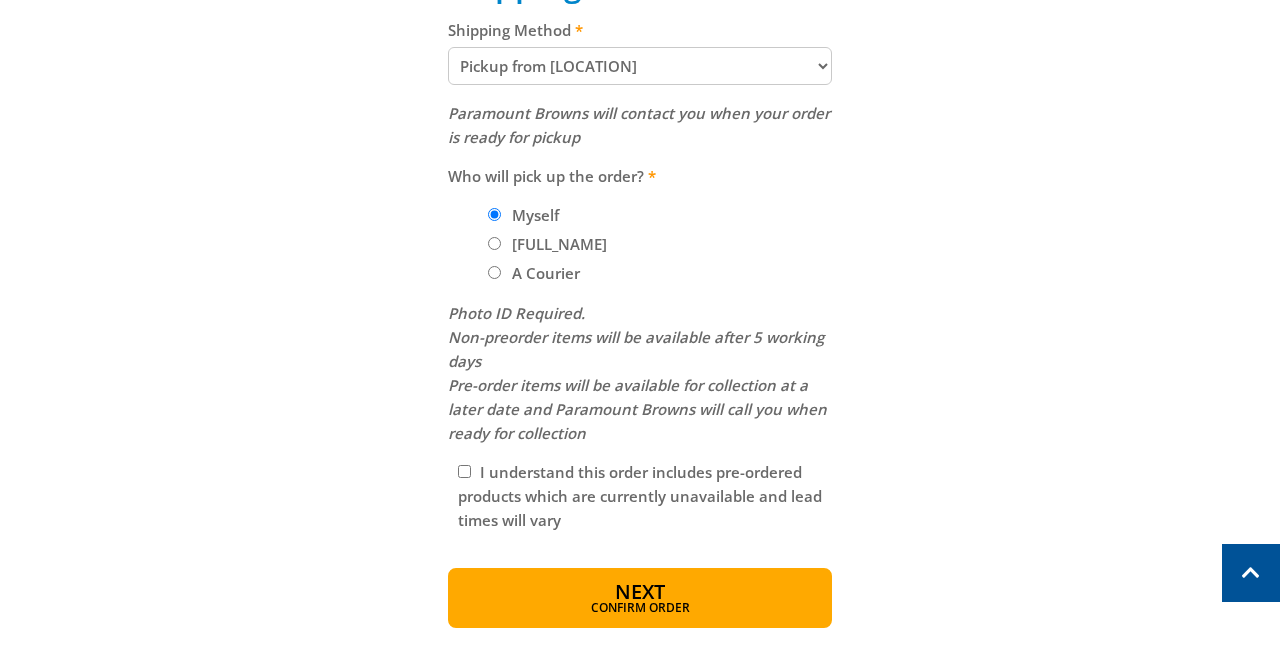 scroll, scrollTop: 934, scrollLeft: 0, axis: vertical 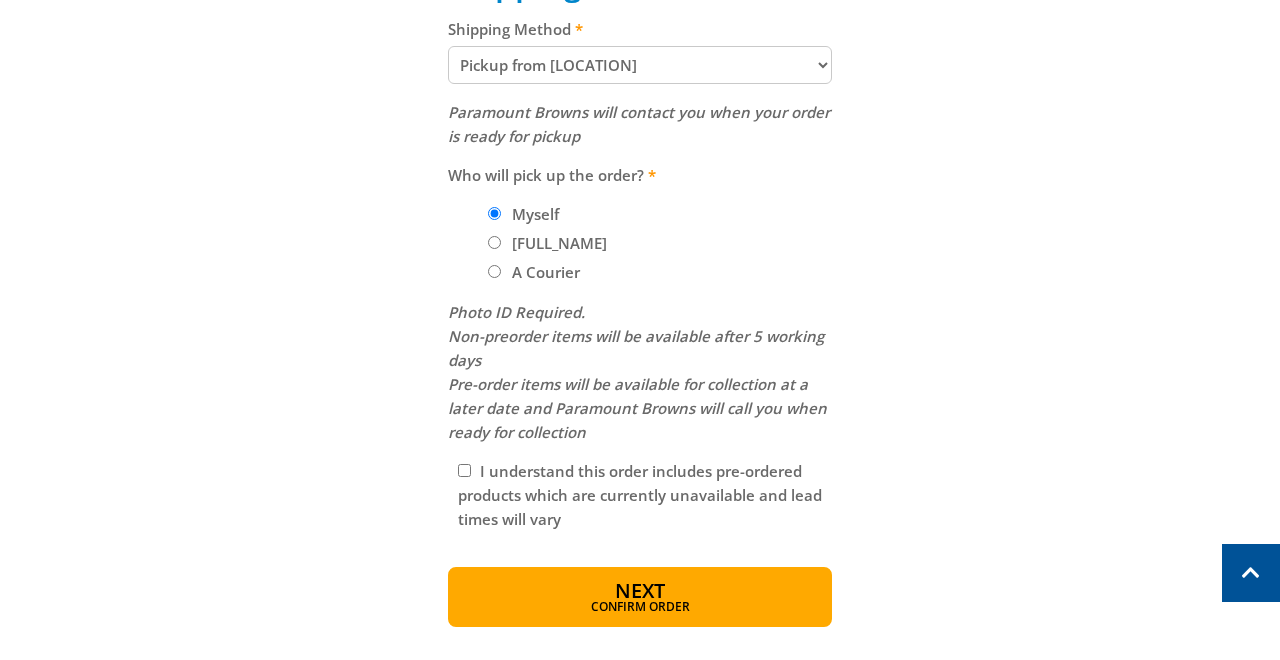 click on "I understand this order includes pre-ordered products which are currently unavailable and lead times will vary" at bounding box center [464, 470] 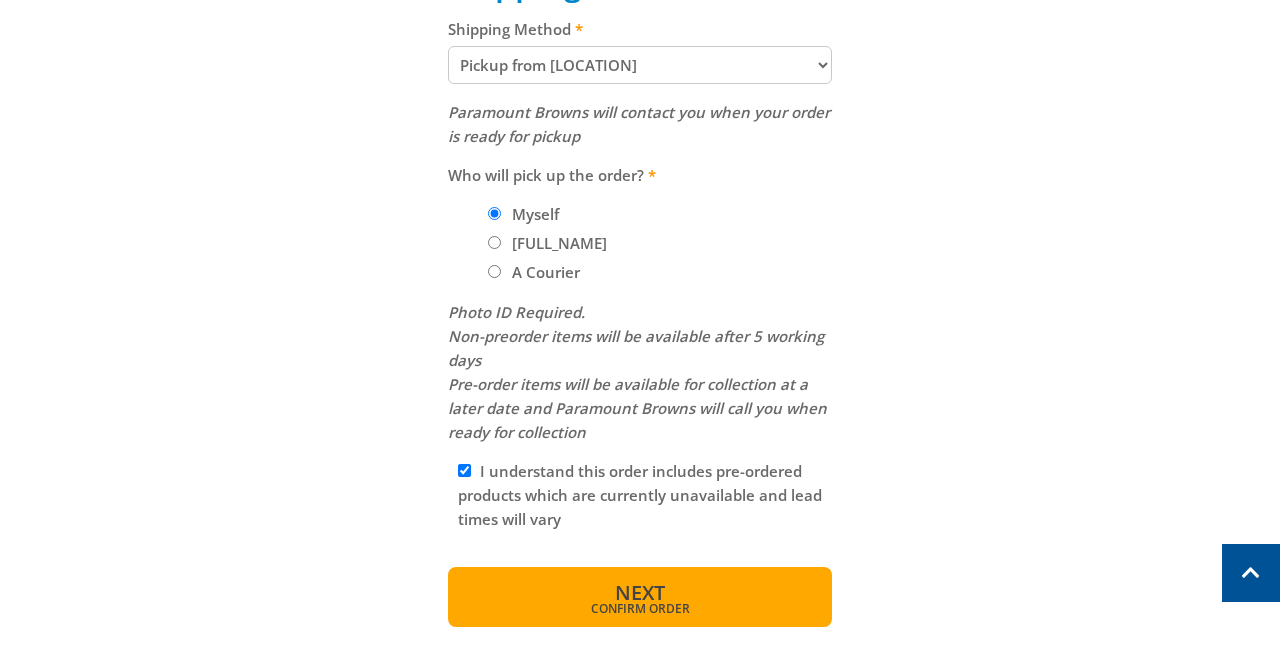 click on "Next
Confirm order" at bounding box center [640, 597] 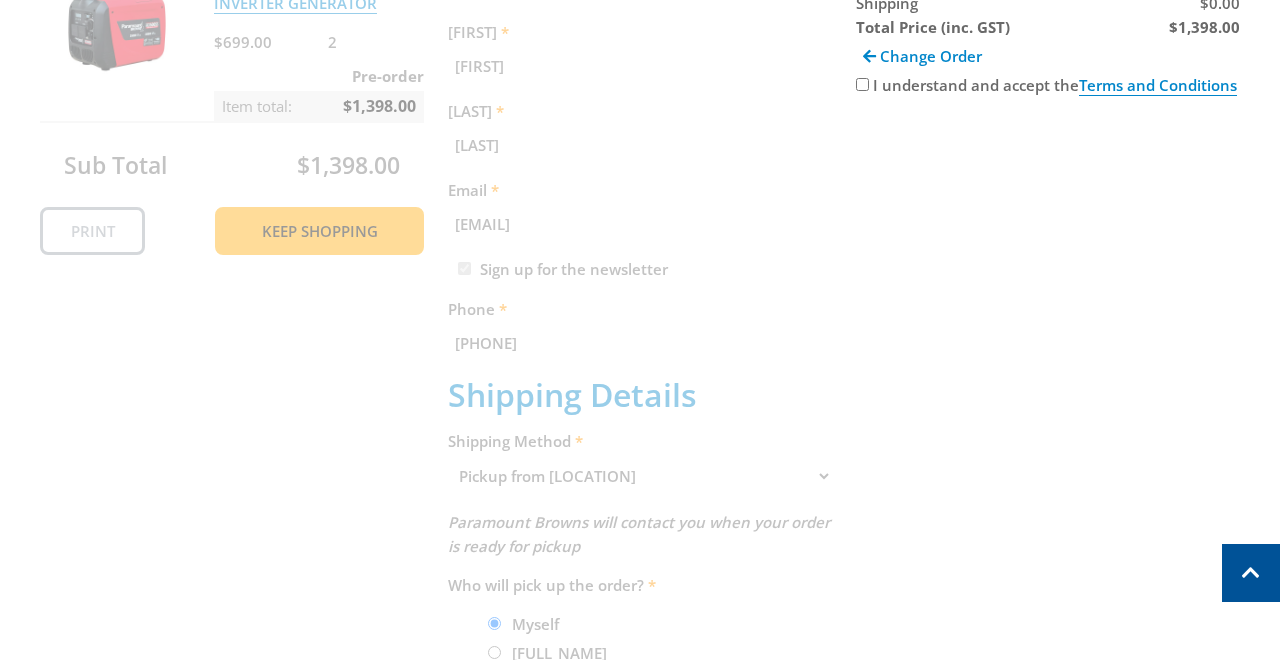 scroll, scrollTop: 410, scrollLeft: 0, axis: vertical 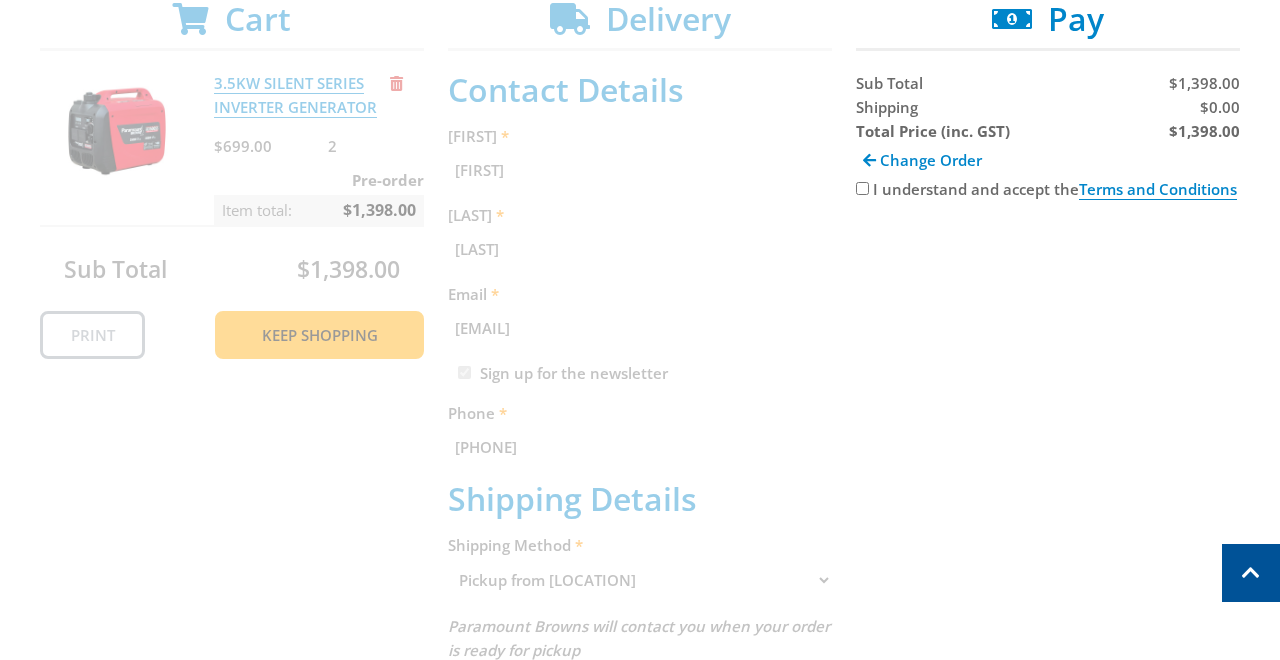 click on "I understand and accept the  Terms and Conditions" at bounding box center (862, 188) 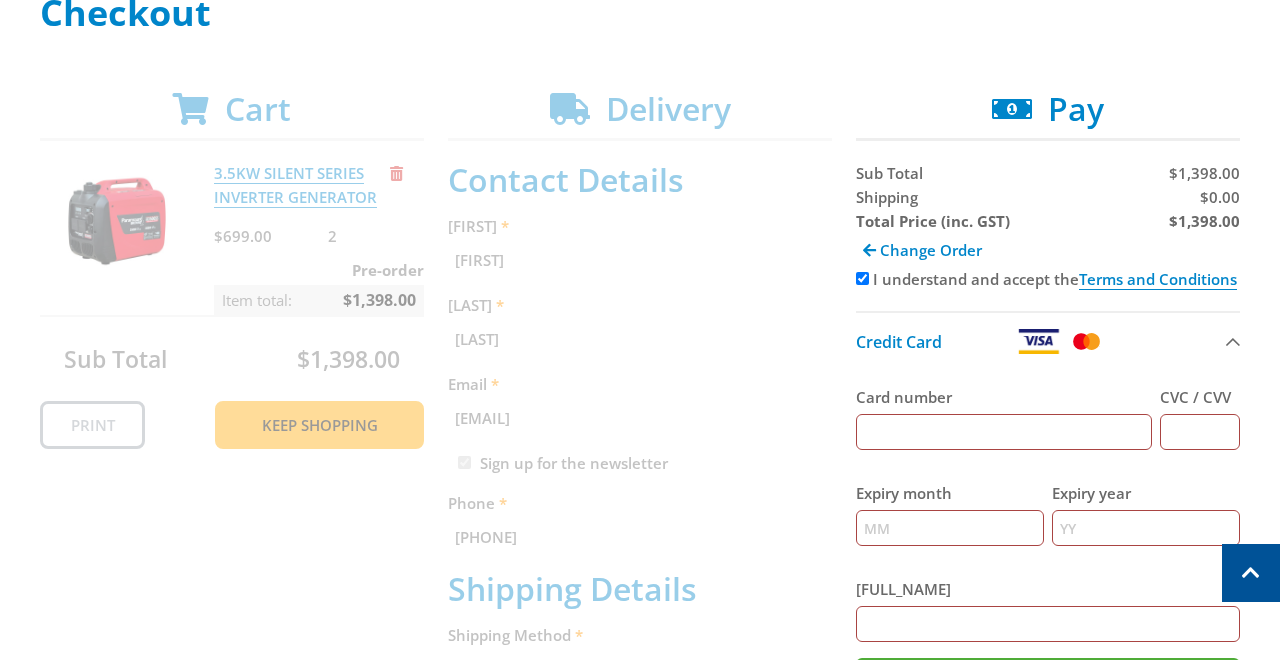 scroll, scrollTop: 307, scrollLeft: 0, axis: vertical 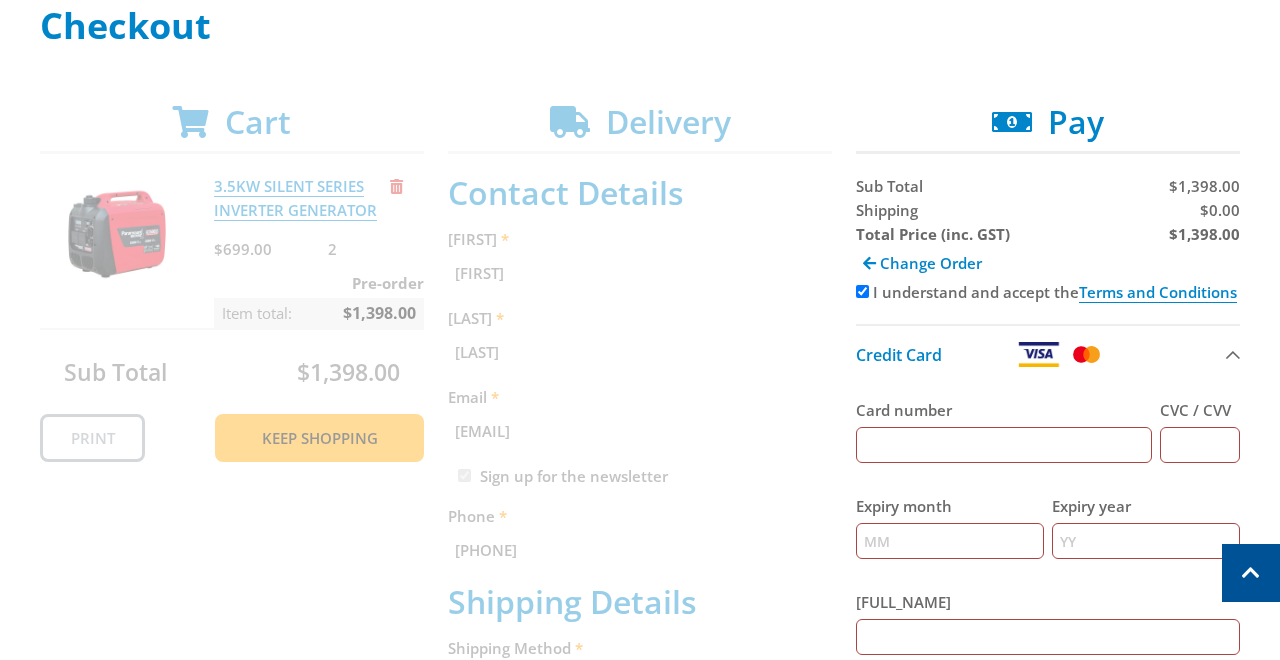 click on "Card number" at bounding box center [1004, 445] 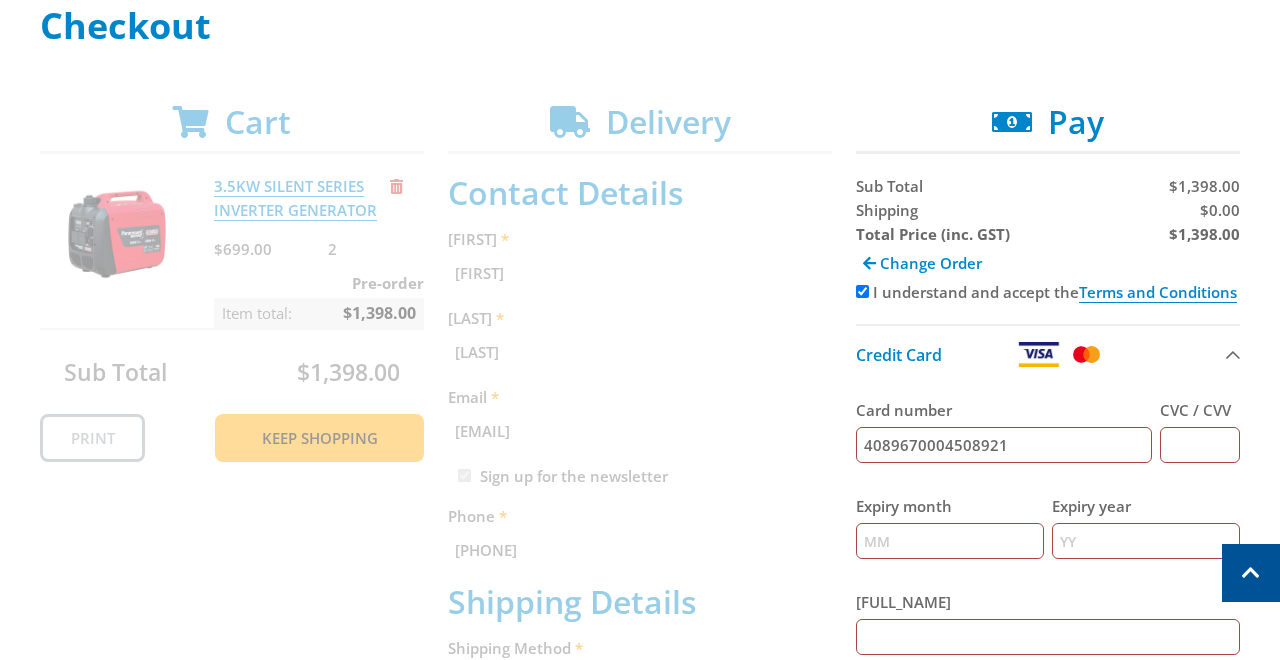 type on "4089670004508921" 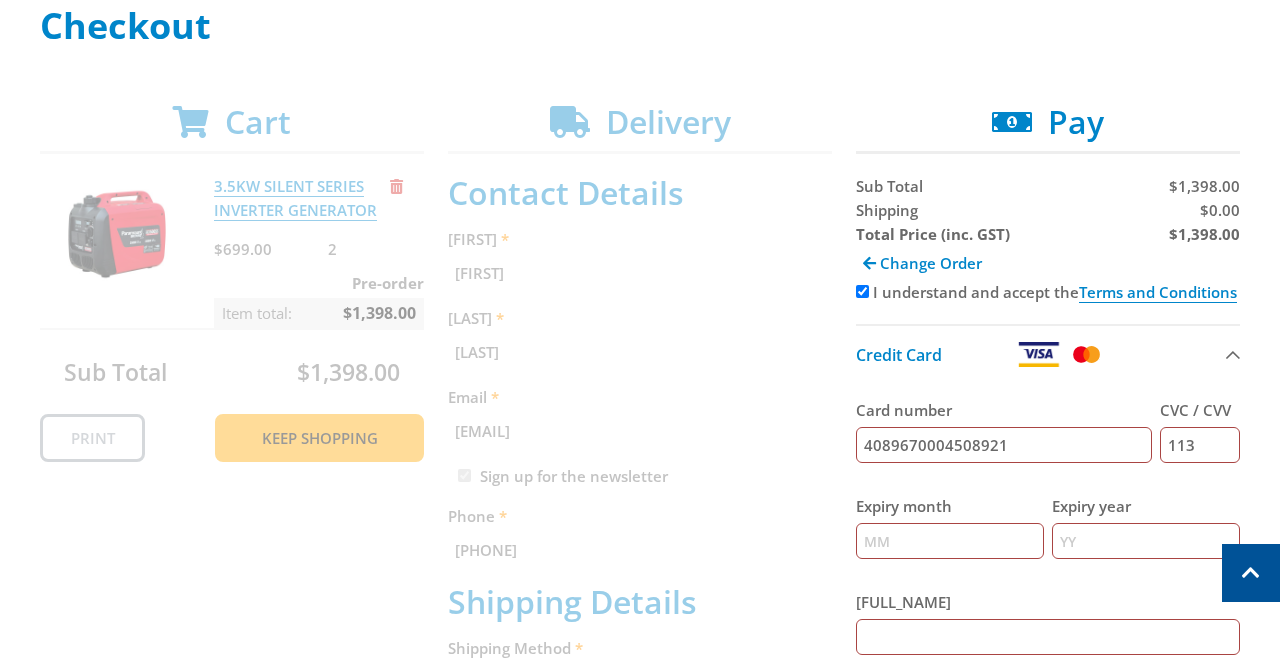 type on "113" 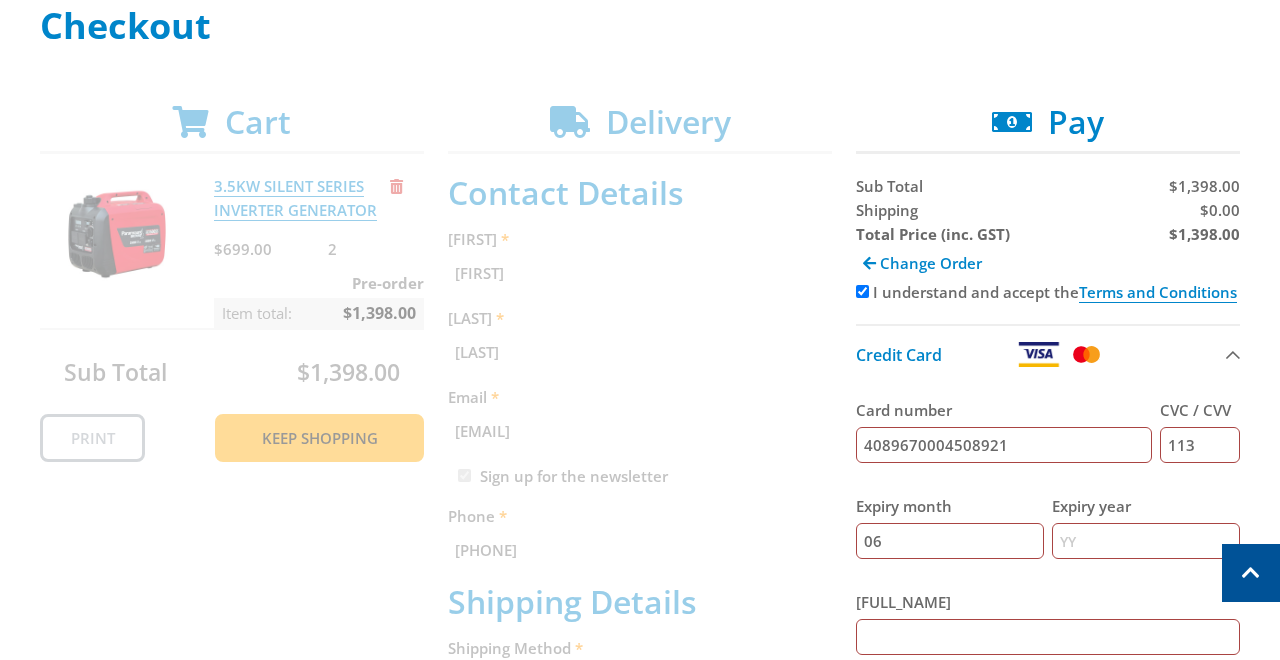 type on "06" 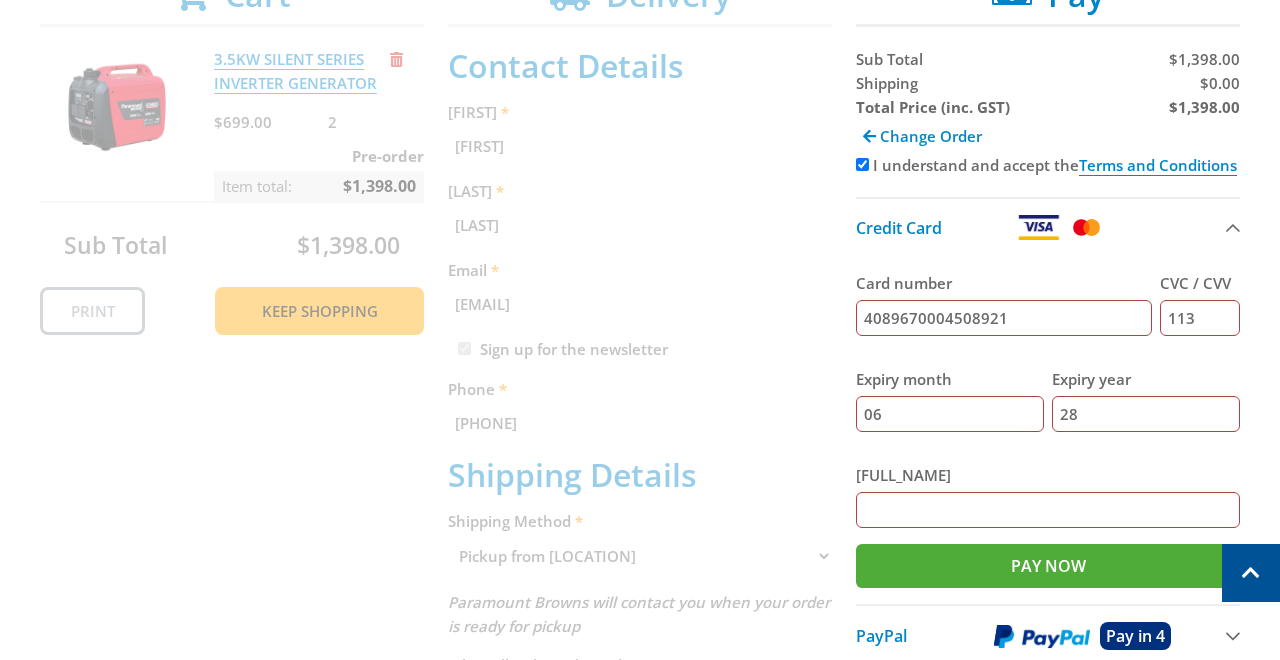 scroll, scrollTop: 481, scrollLeft: 0, axis: vertical 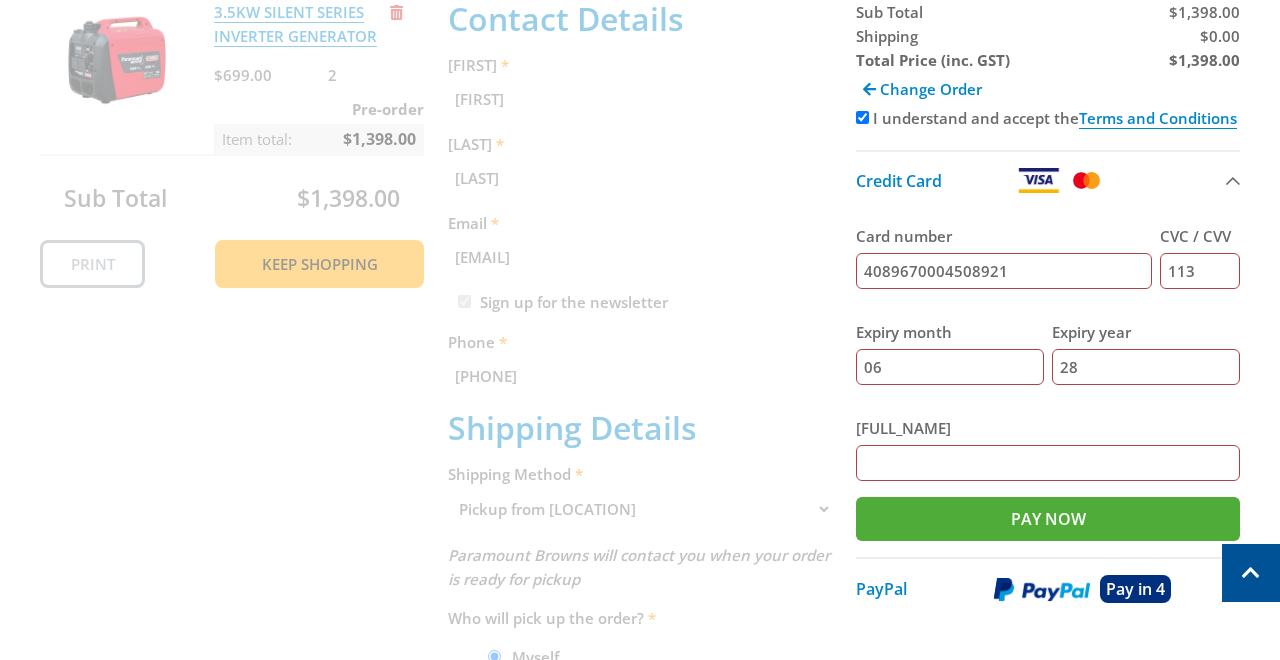 type on "28" 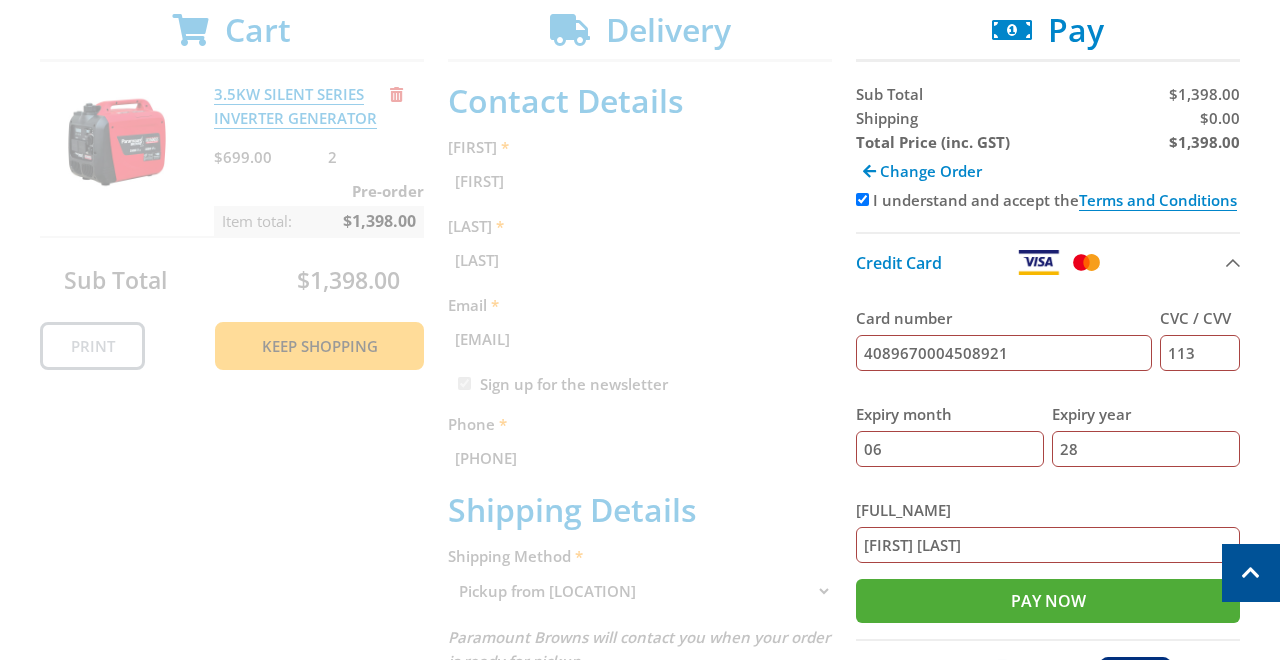 scroll, scrollTop: 470, scrollLeft: 0, axis: vertical 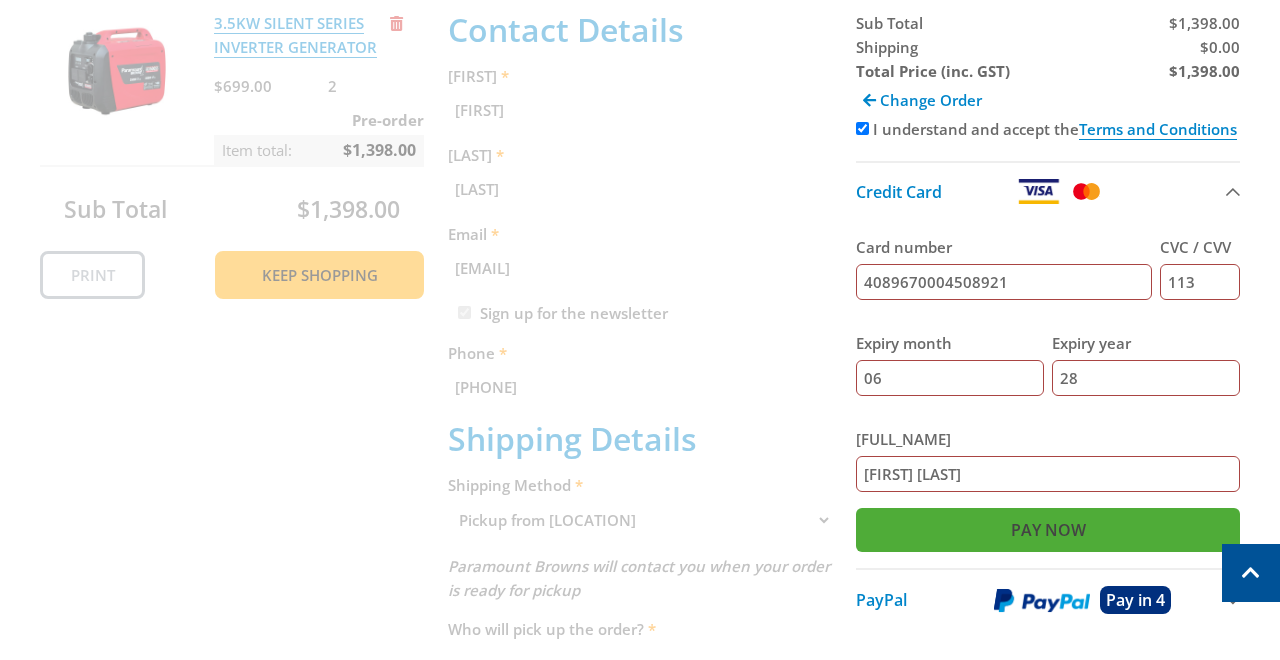 type on "KIP DUNSTAN" 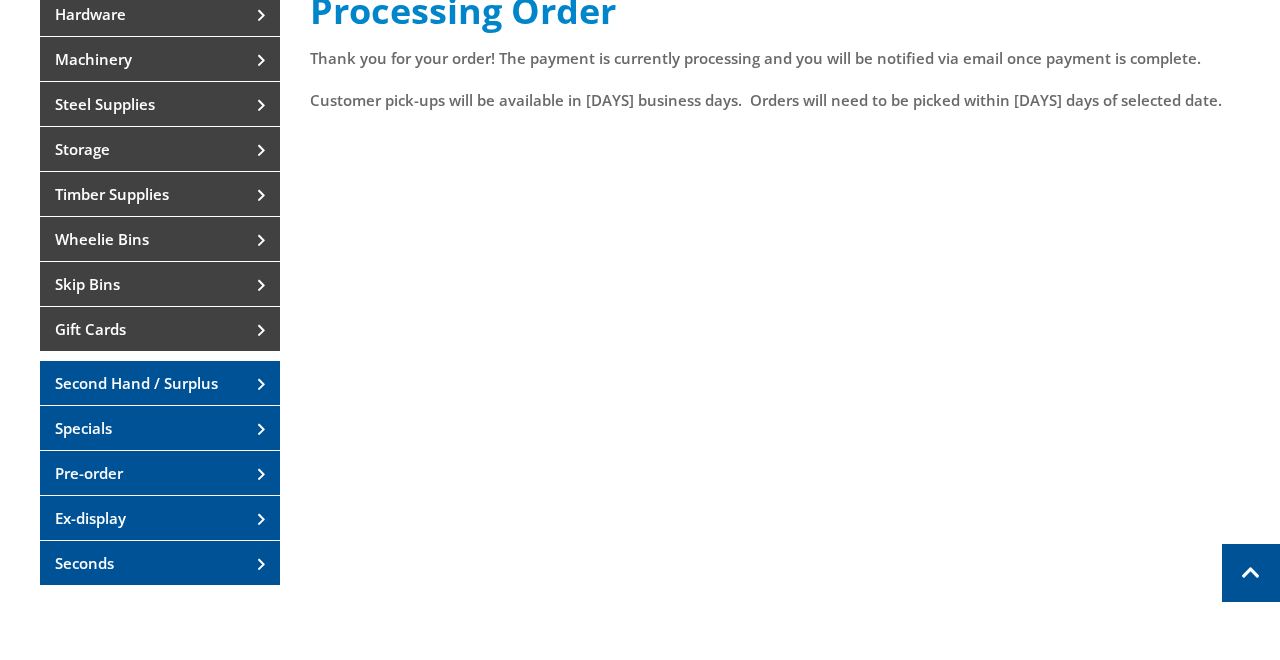 scroll, scrollTop: 378, scrollLeft: 0, axis: vertical 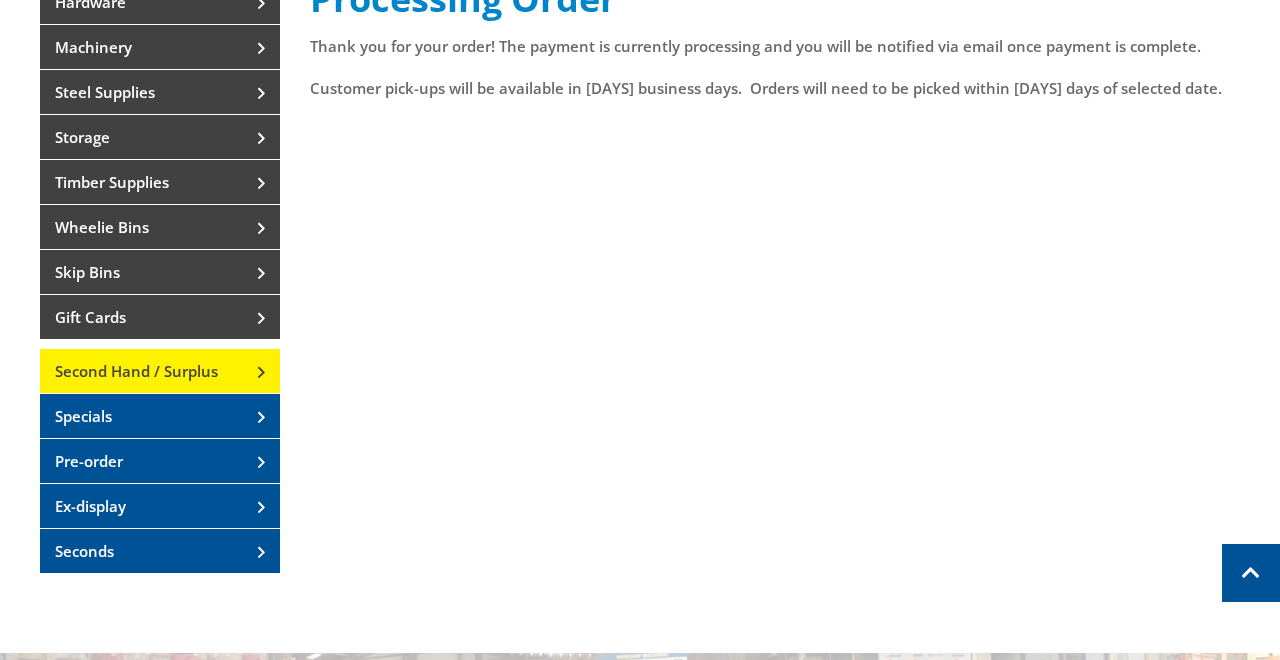 click on "Second Hand / Surplus" at bounding box center [160, 371] 